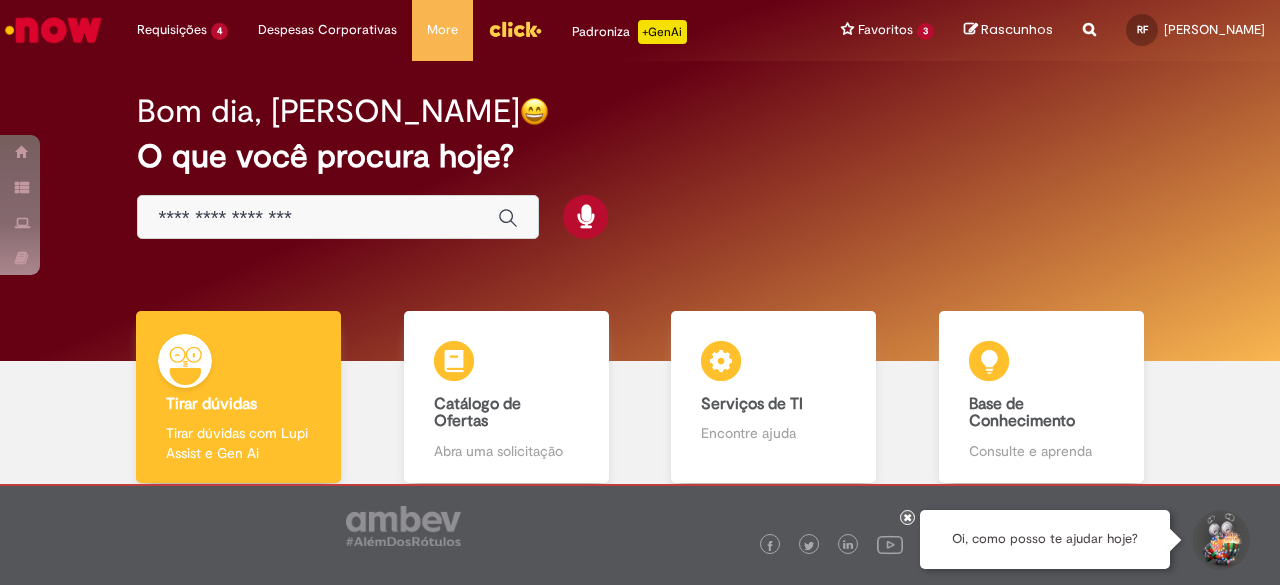scroll, scrollTop: 0, scrollLeft: 0, axis: both 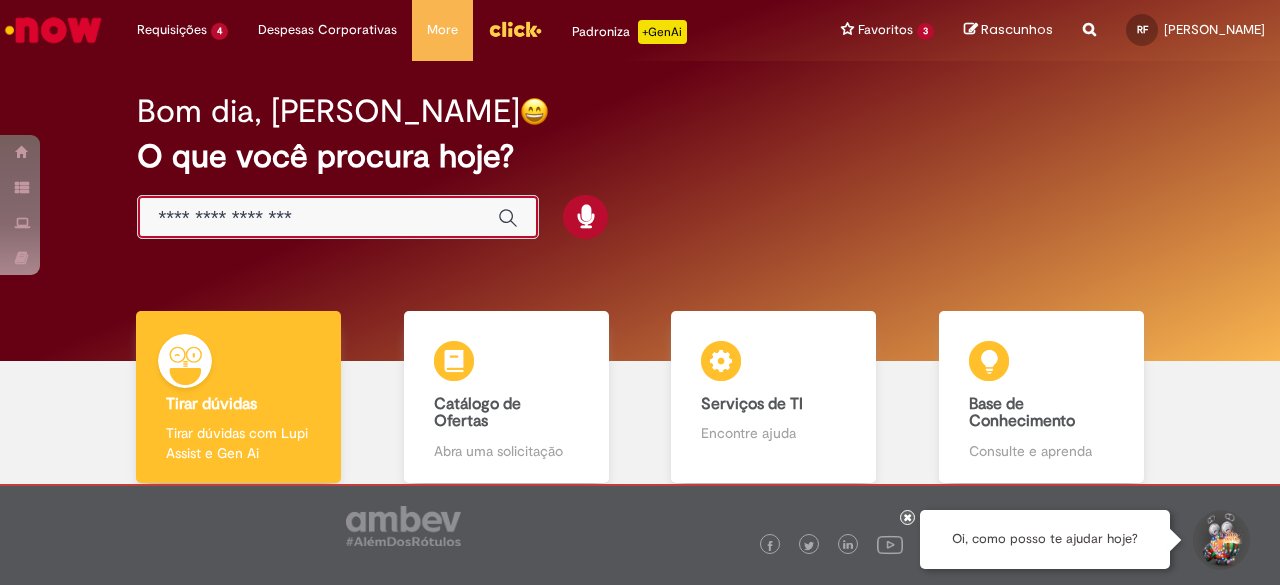 click at bounding box center (318, 218) 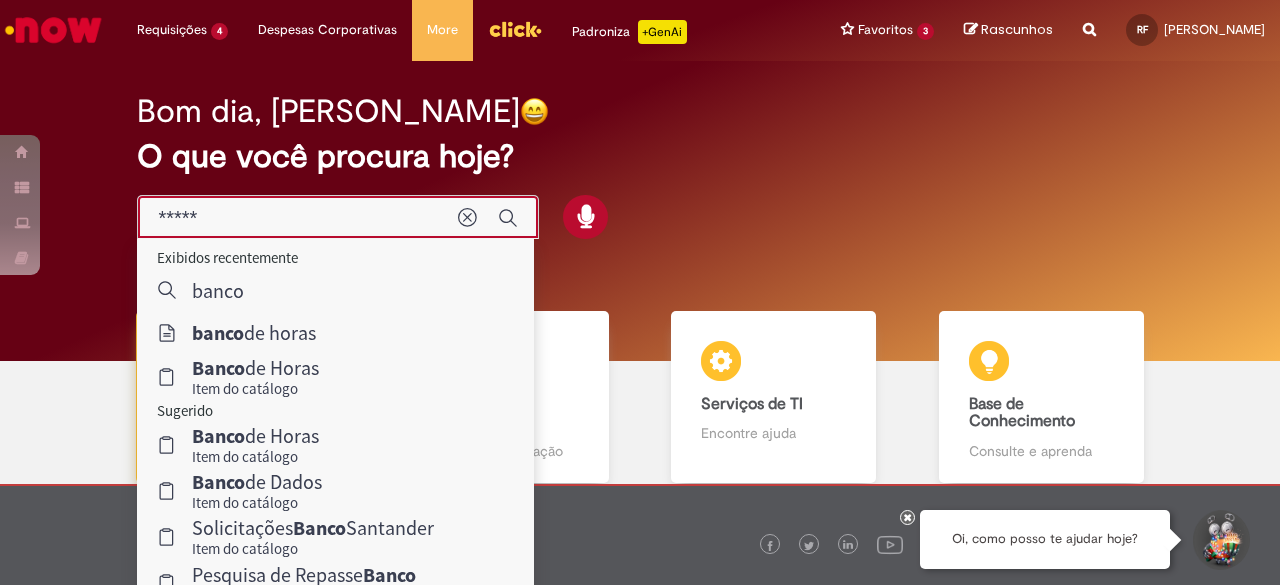 type on "**********" 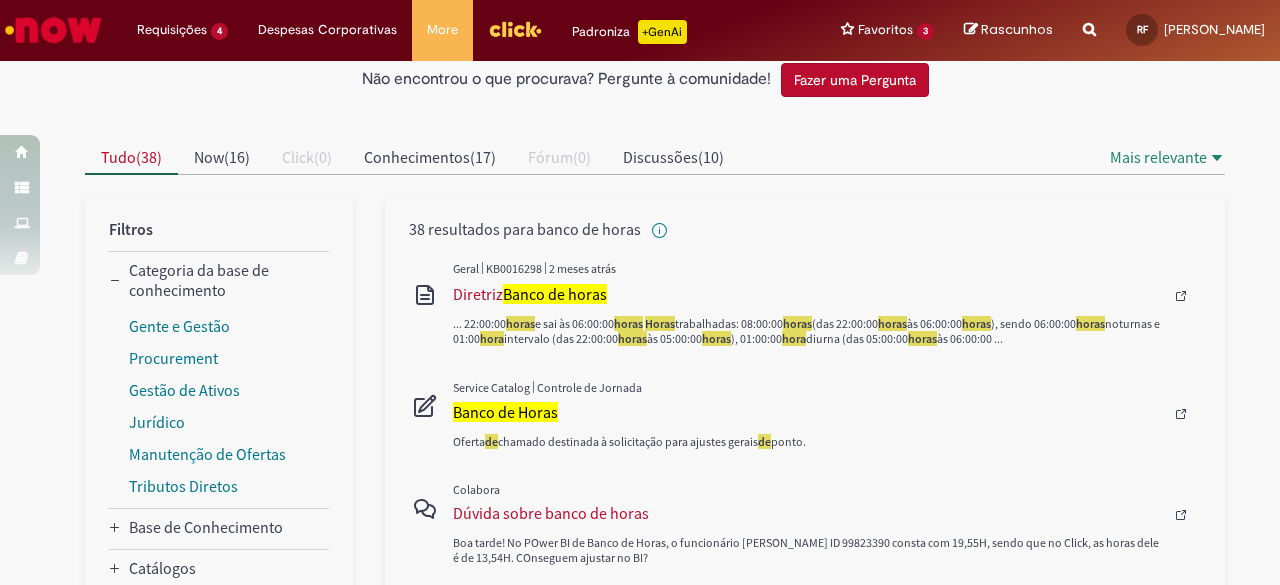 scroll, scrollTop: 160, scrollLeft: 0, axis: vertical 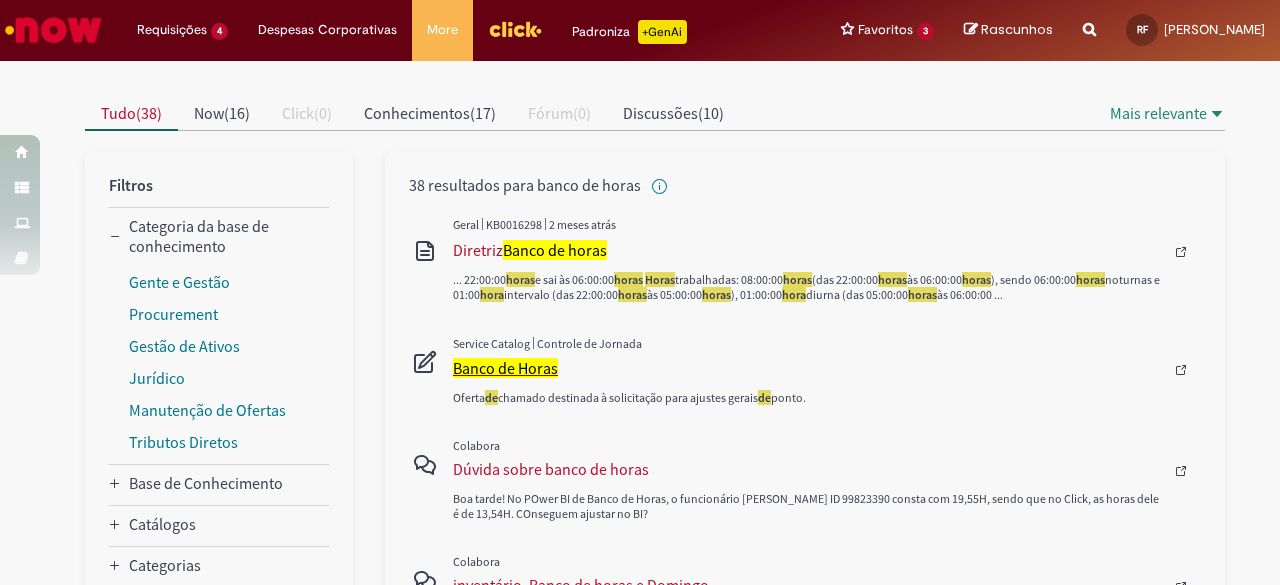 click on "Banco de Horas" at bounding box center [505, 368] 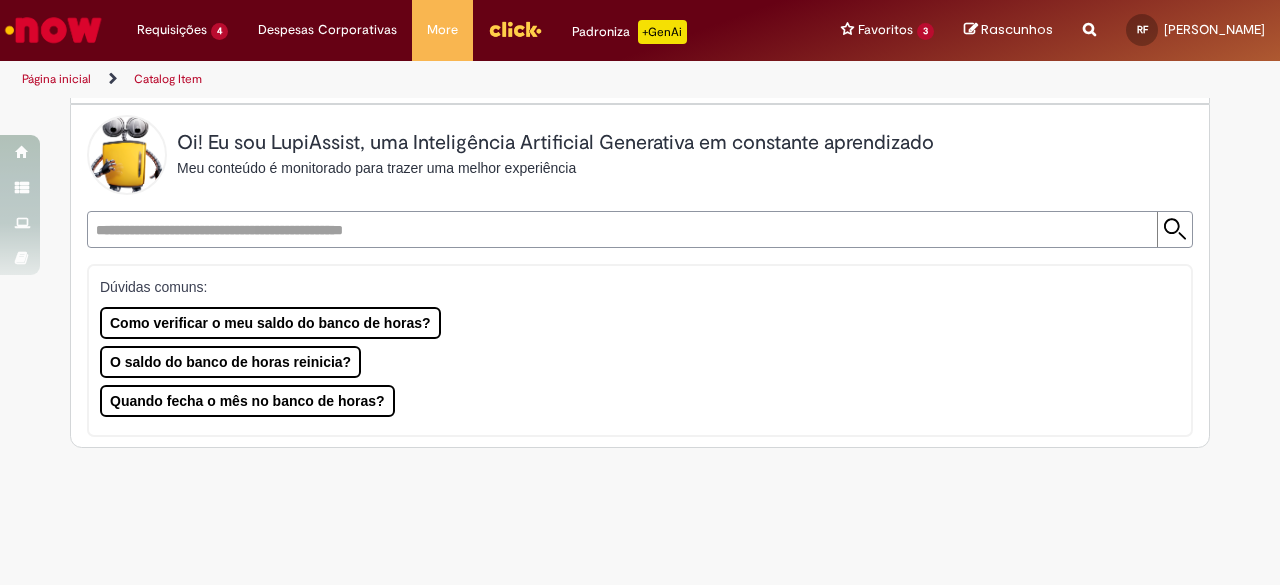 scroll, scrollTop: 0, scrollLeft: 0, axis: both 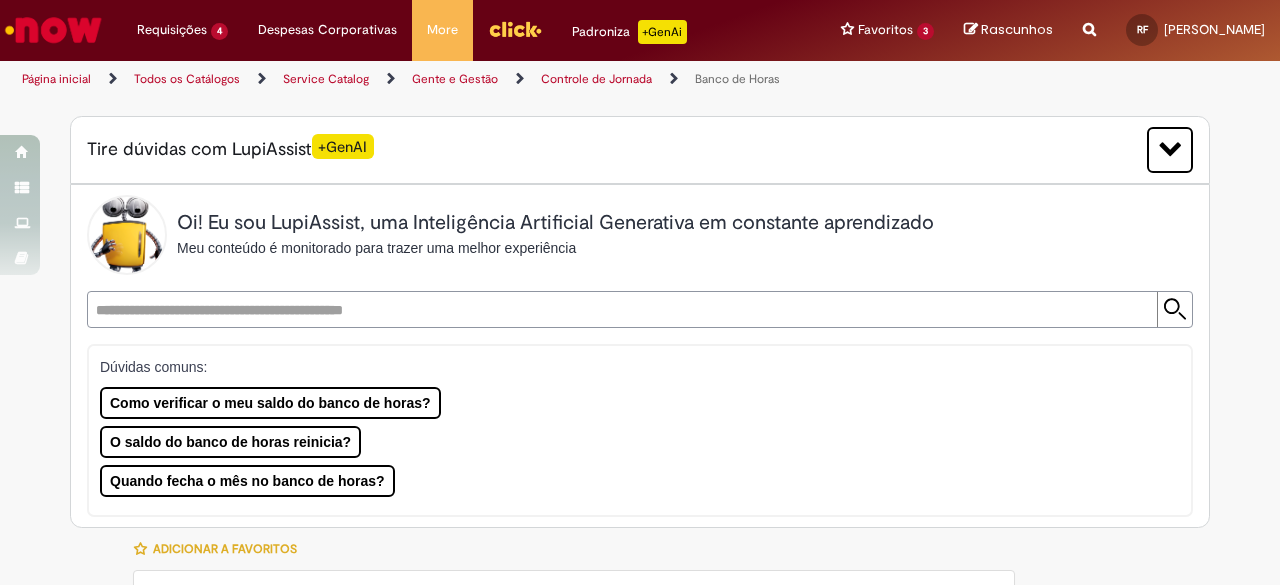 type on "********" 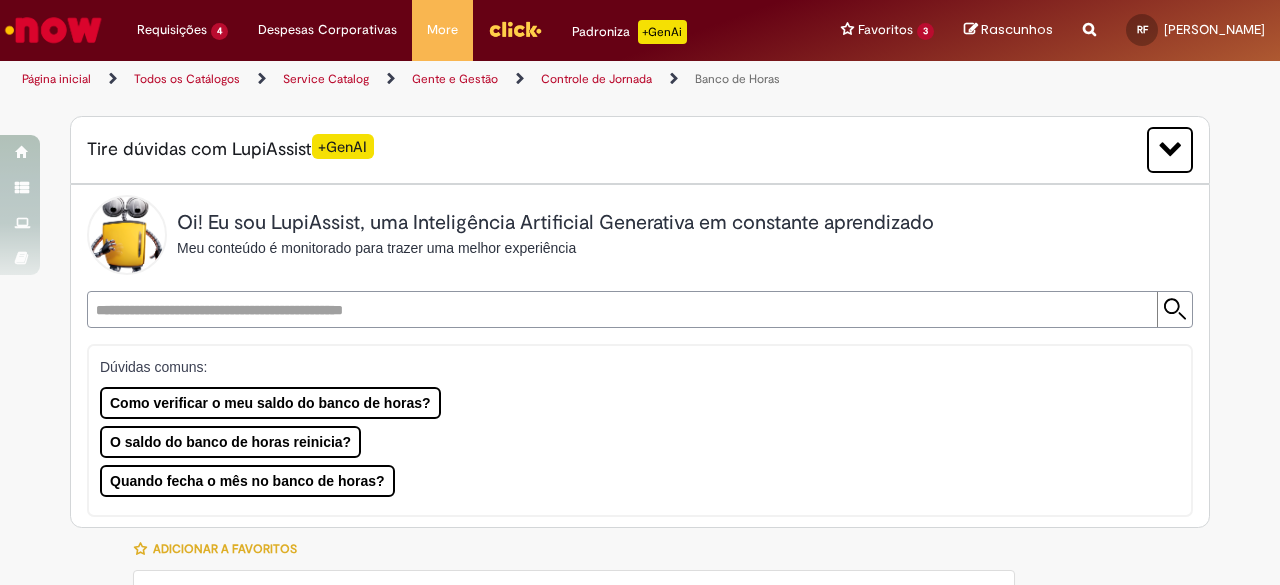 type on "**********" 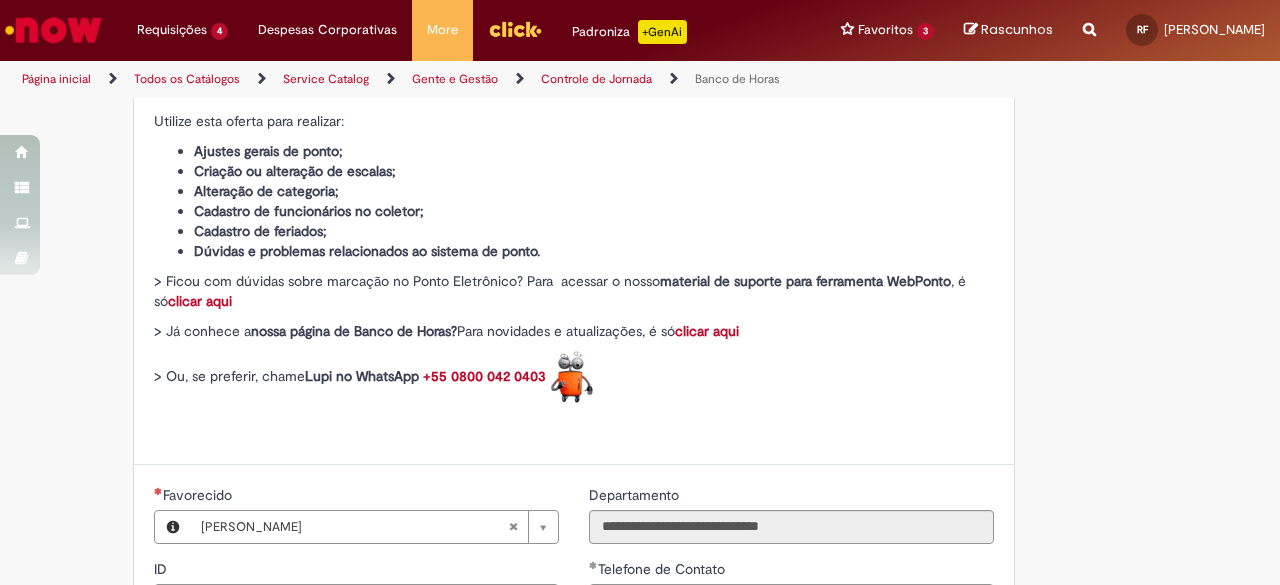 type on "**********" 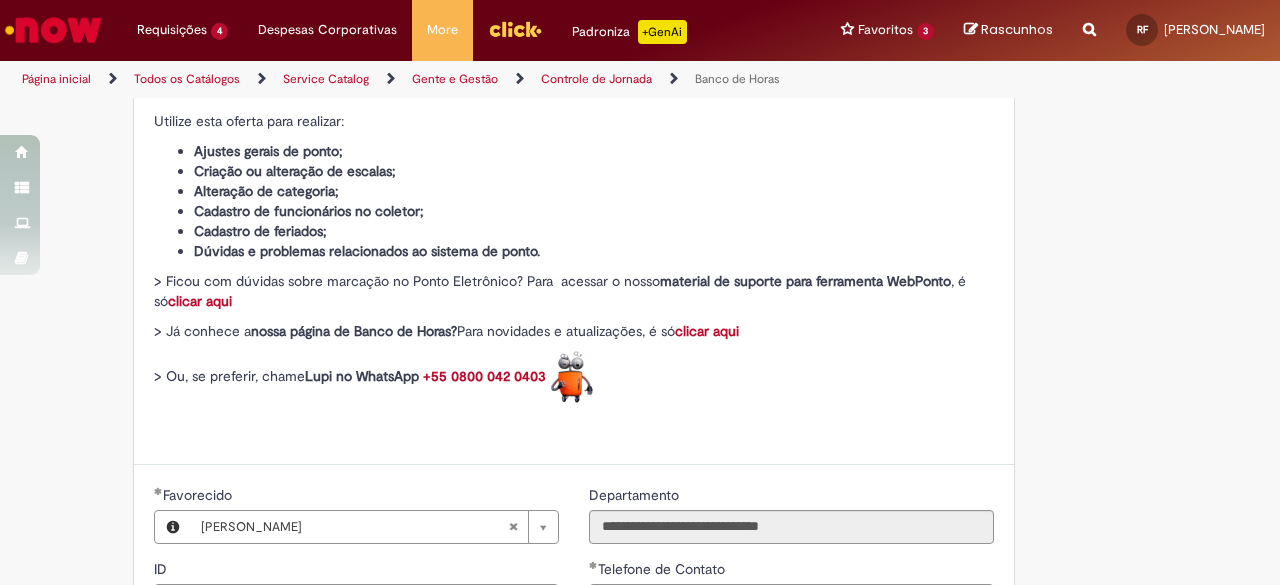 type on "**********" 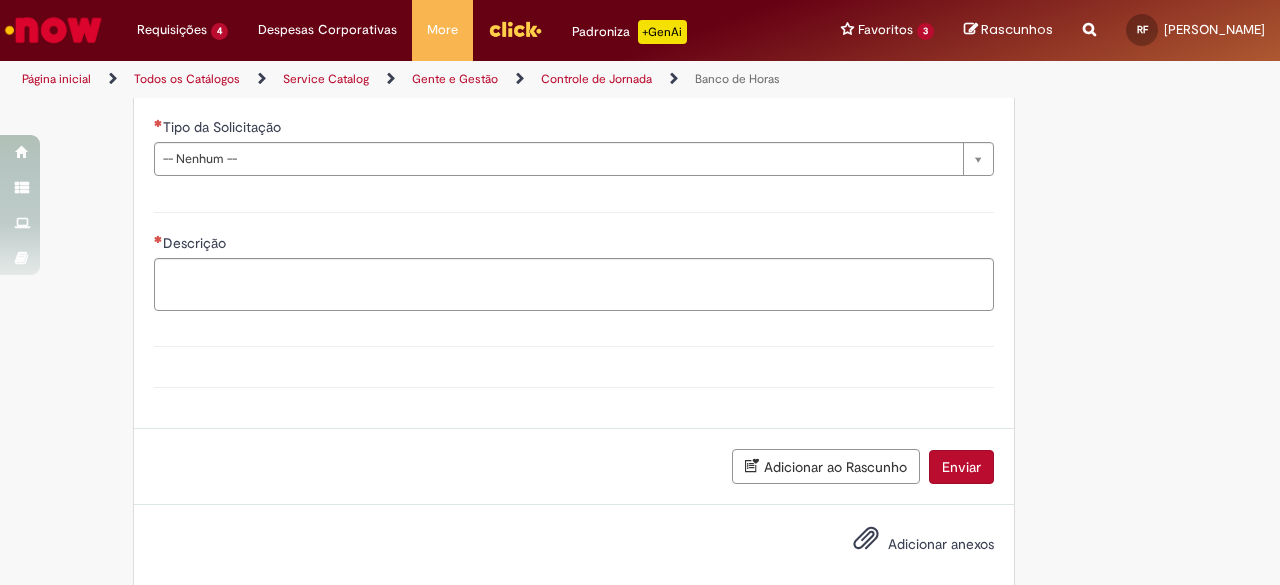 scroll, scrollTop: 1369, scrollLeft: 0, axis: vertical 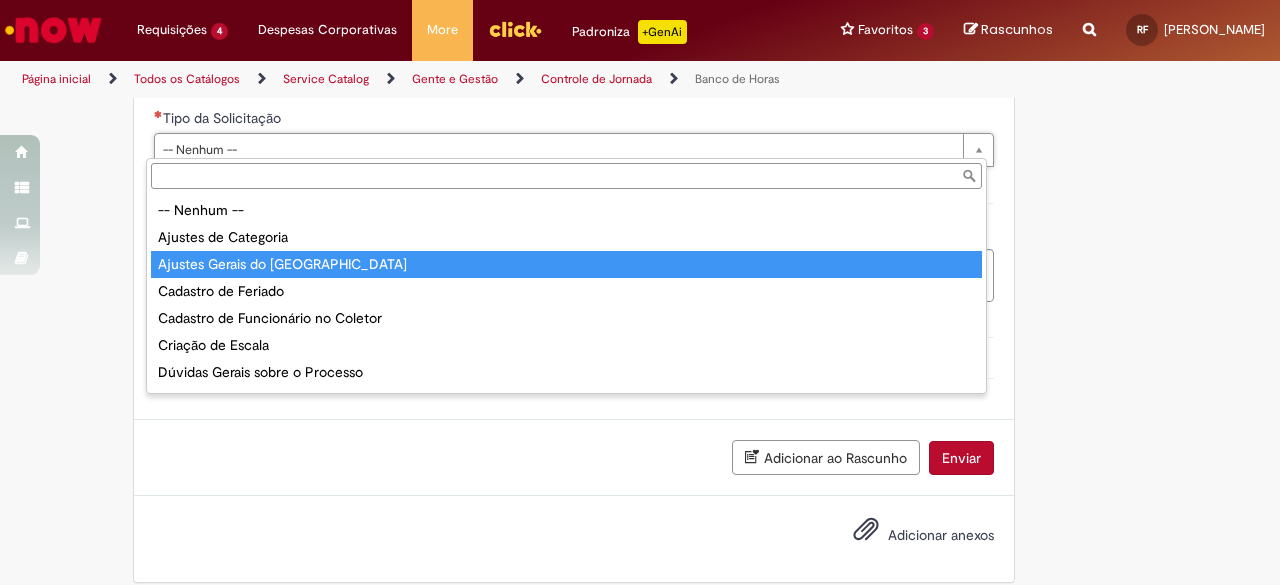 type on "**********" 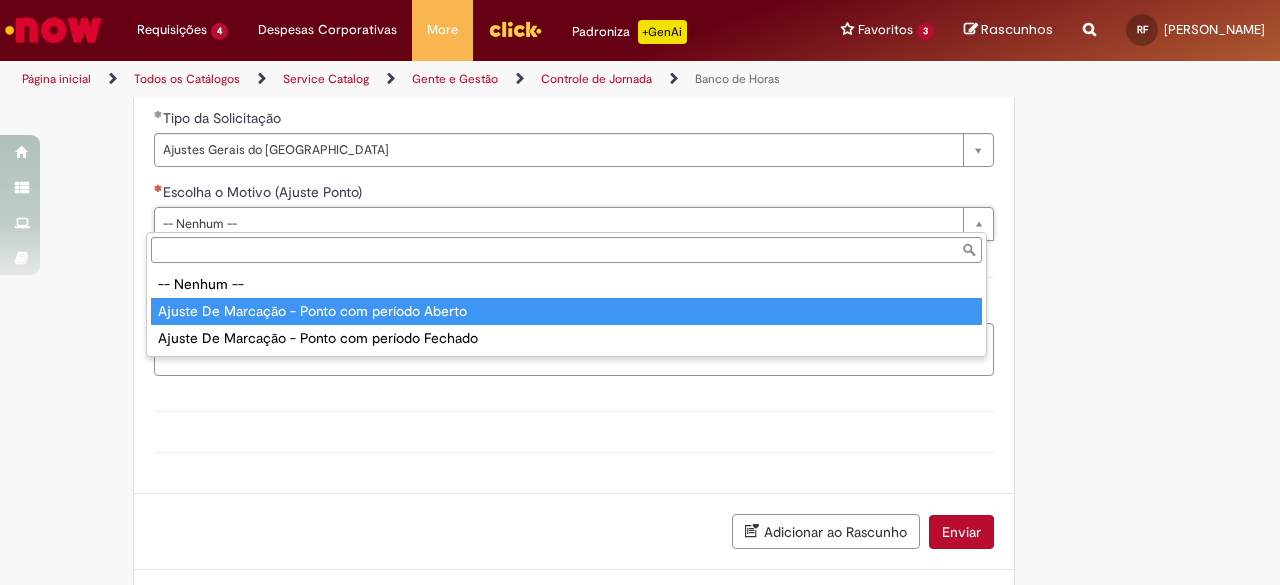 type on "**********" 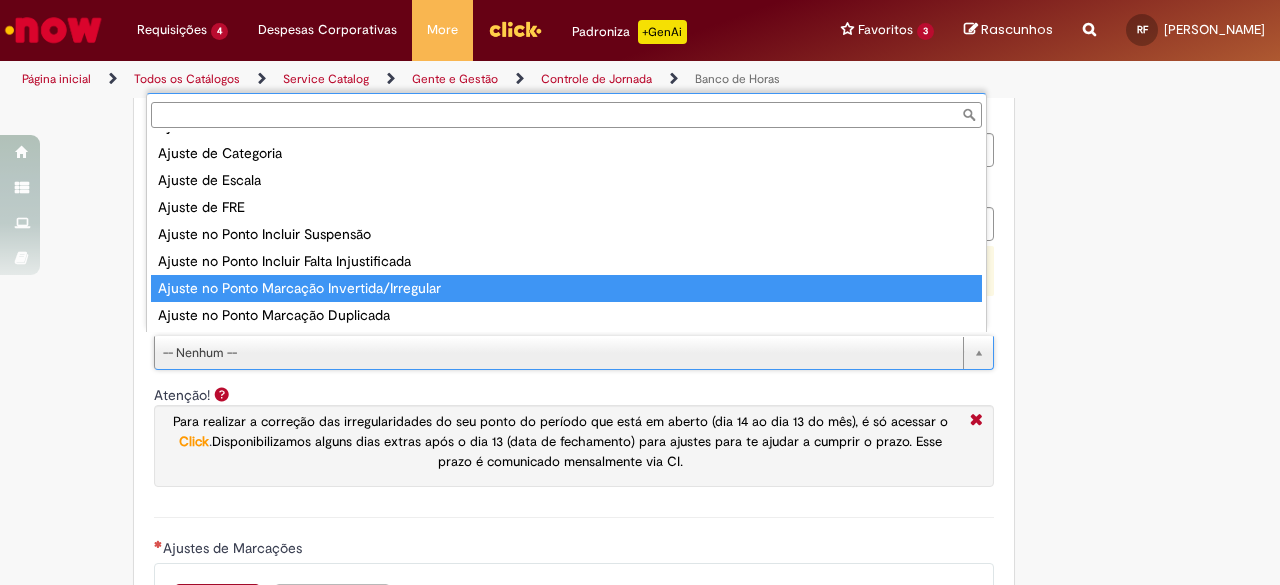 scroll, scrollTop: 84, scrollLeft: 0, axis: vertical 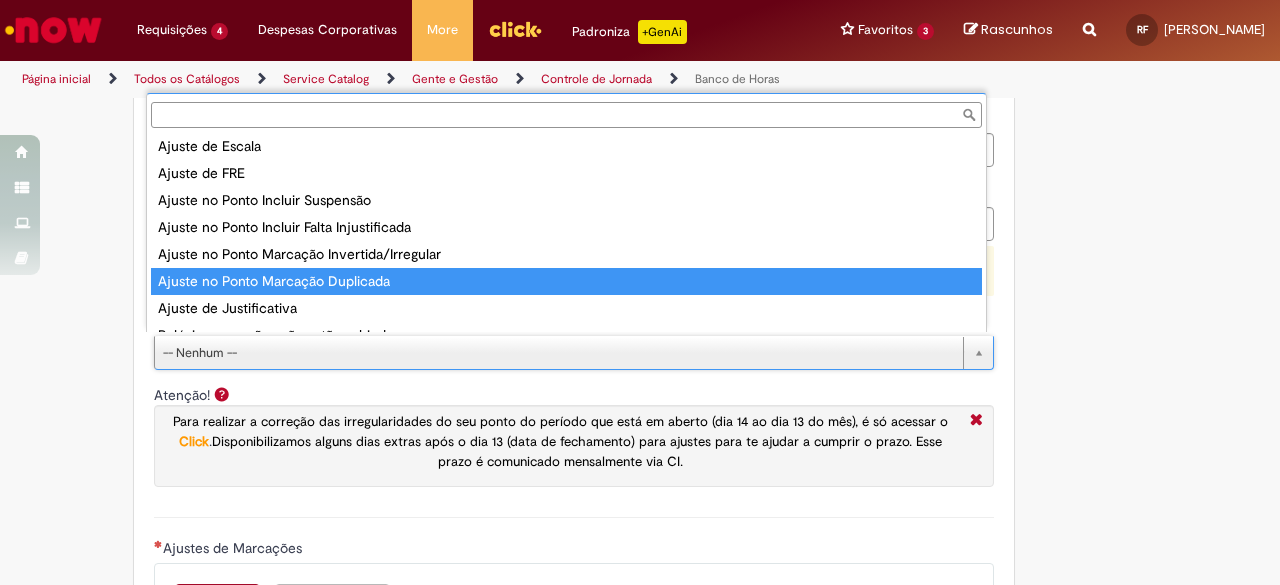 type on "**********" 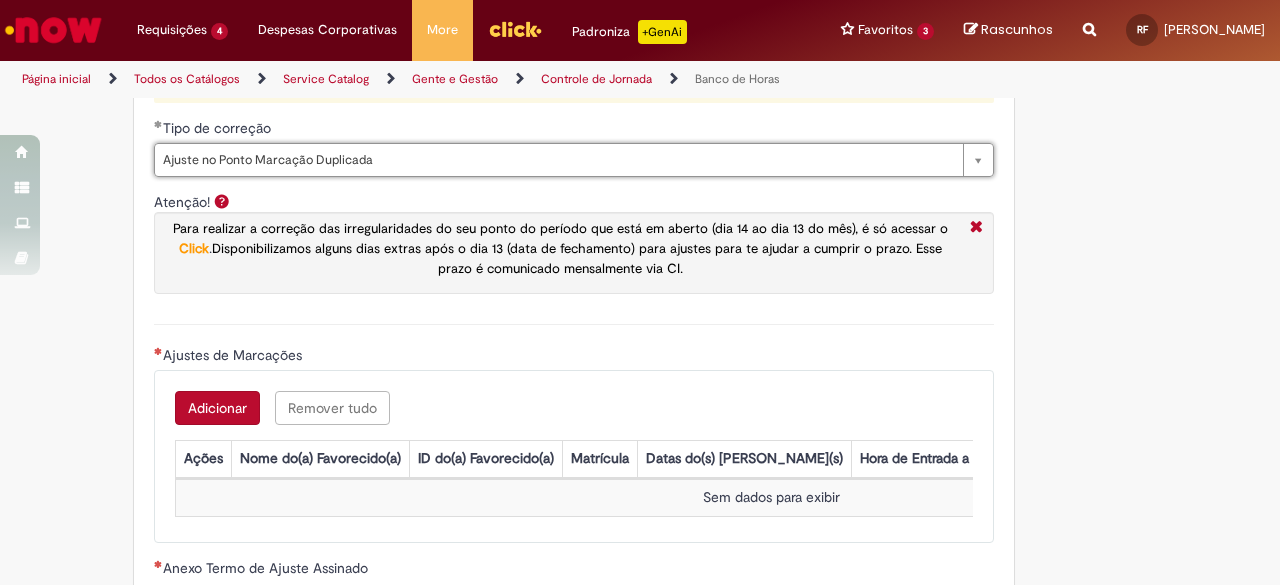 scroll, scrollTop: 1574, scrollLeft: 0, axis: vertical 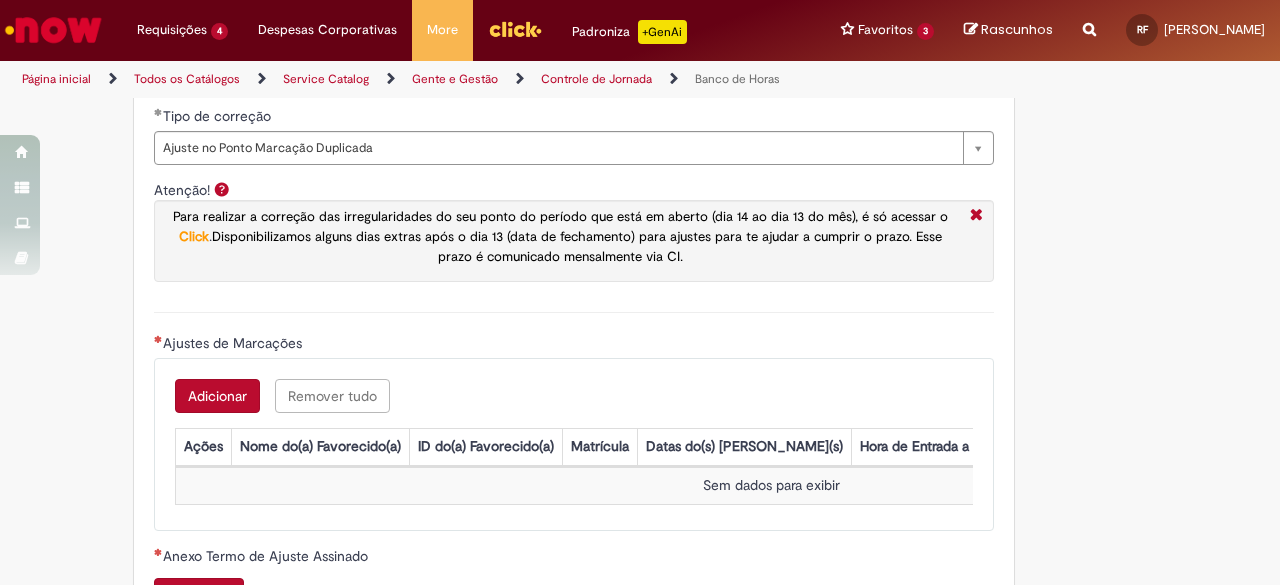 click on "**********" at bounding box center (574, 173) 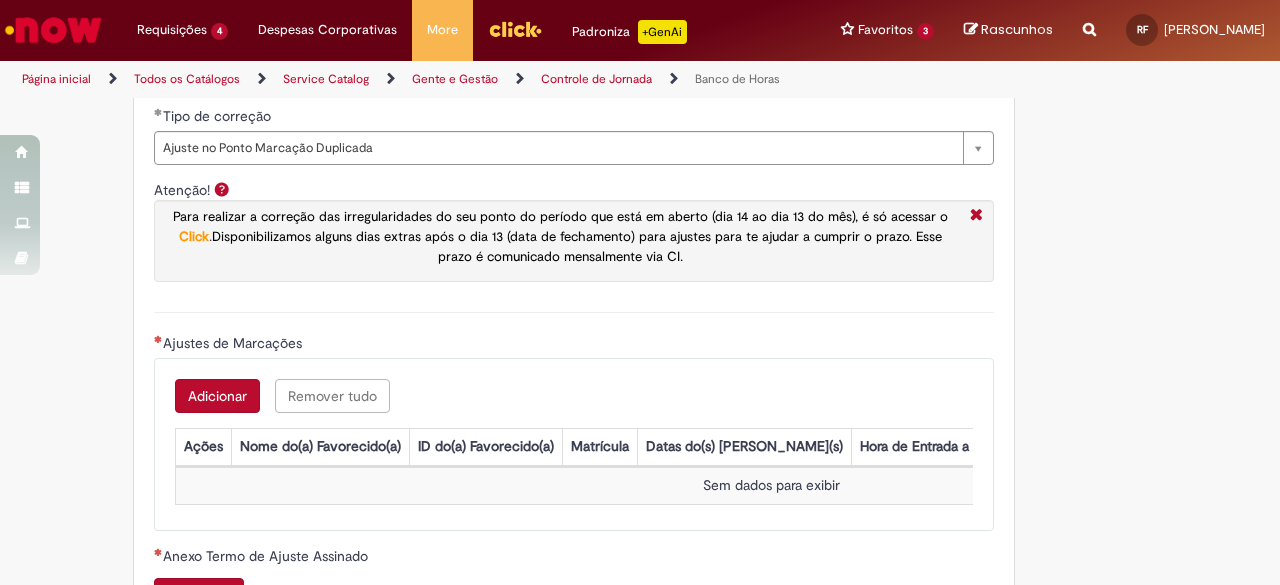 click on "Adicionar" at bounding box center (217, 396) 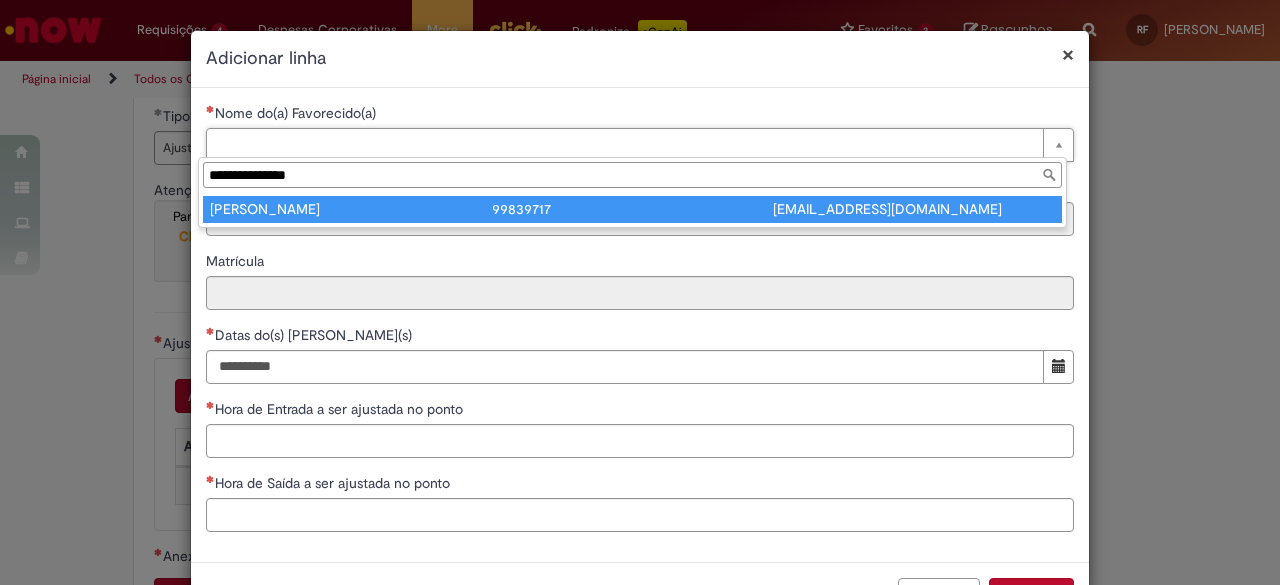 type on "**********" 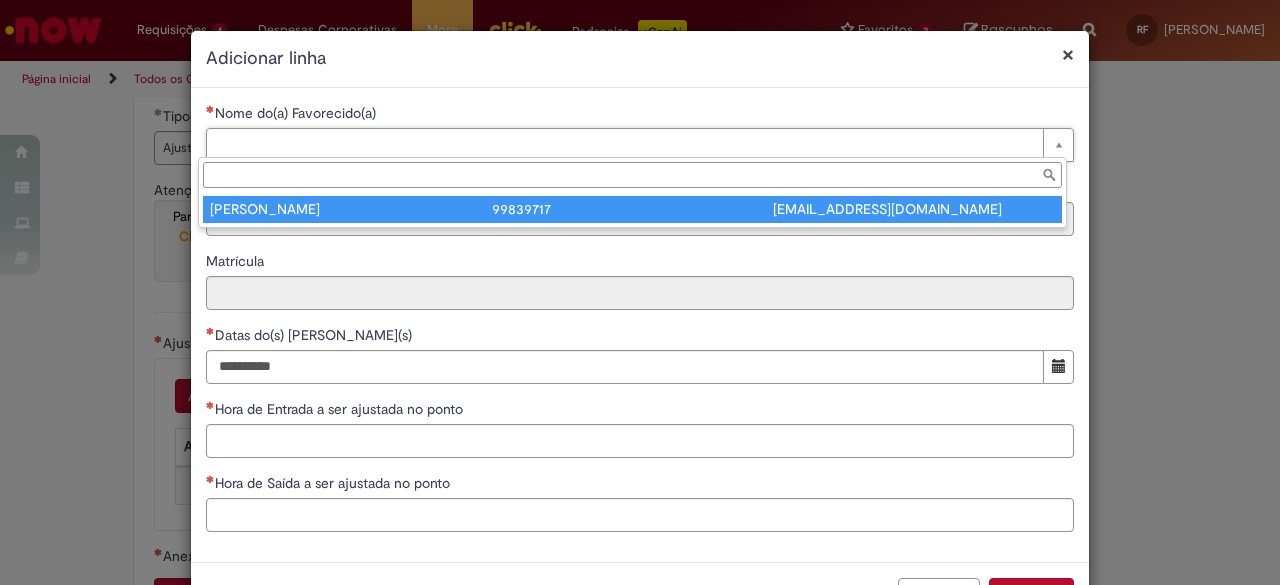 type on "********" 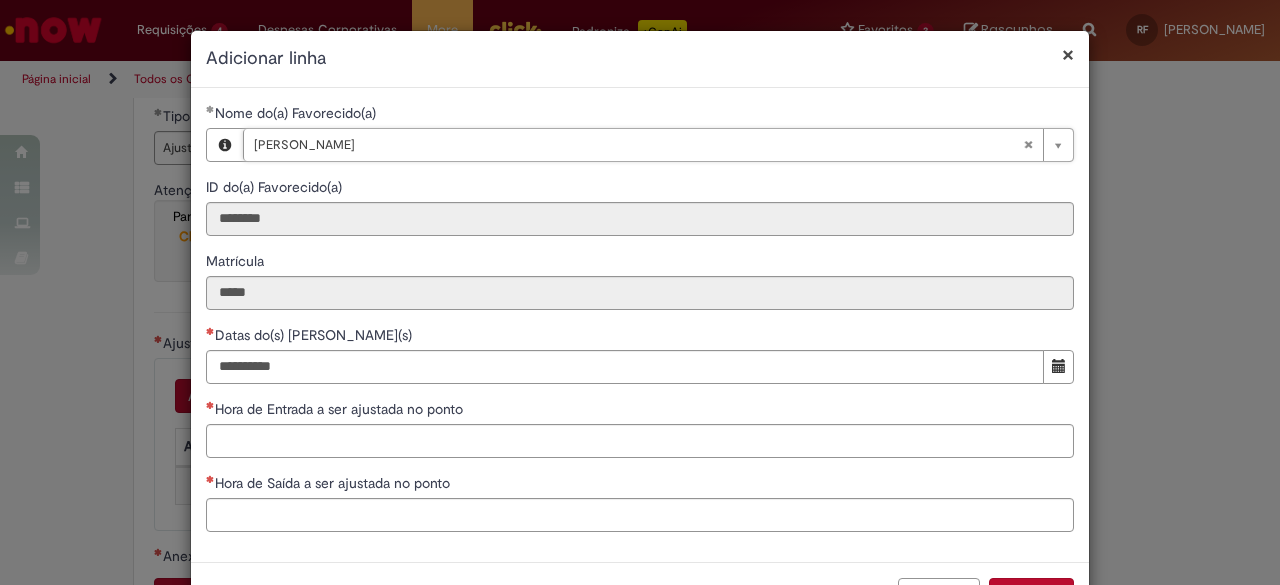 scroll, scrollTop: 70, scrollLeft: 0, axis: vertical 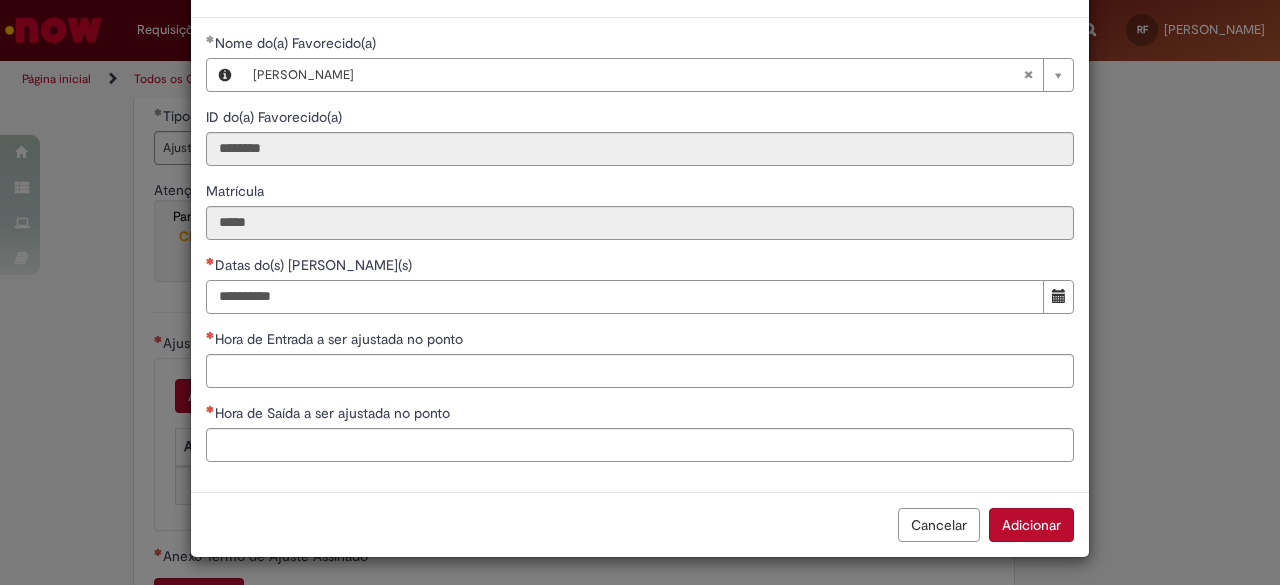 click on "Datas do(s) Ajuste(s)" at bounding box center (625, 297) 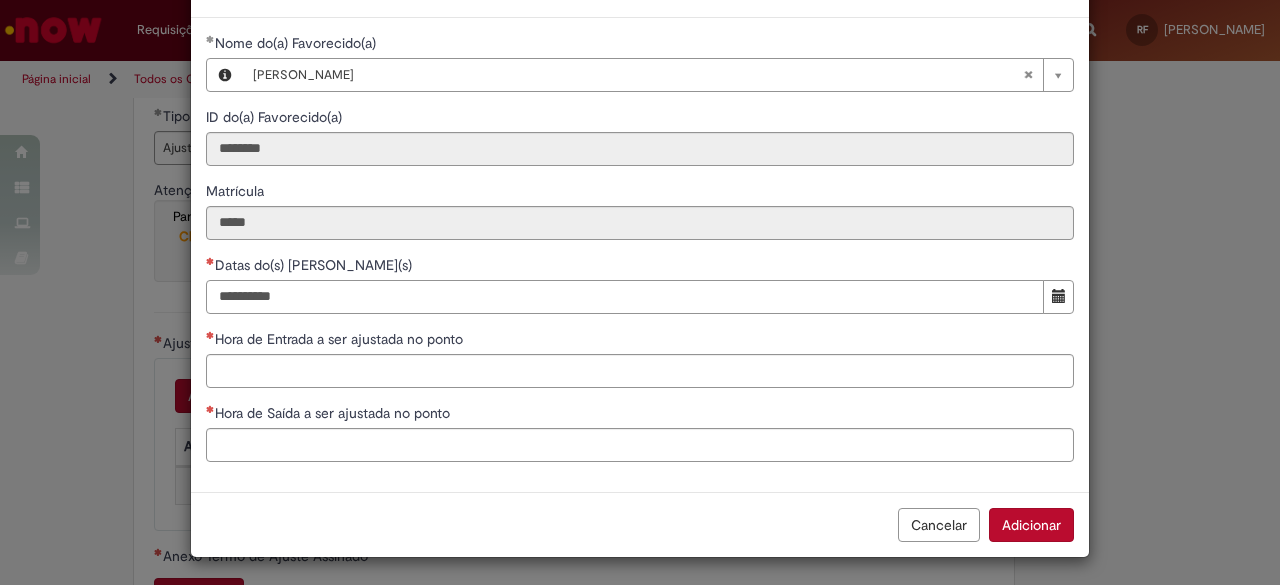 type on "**********" 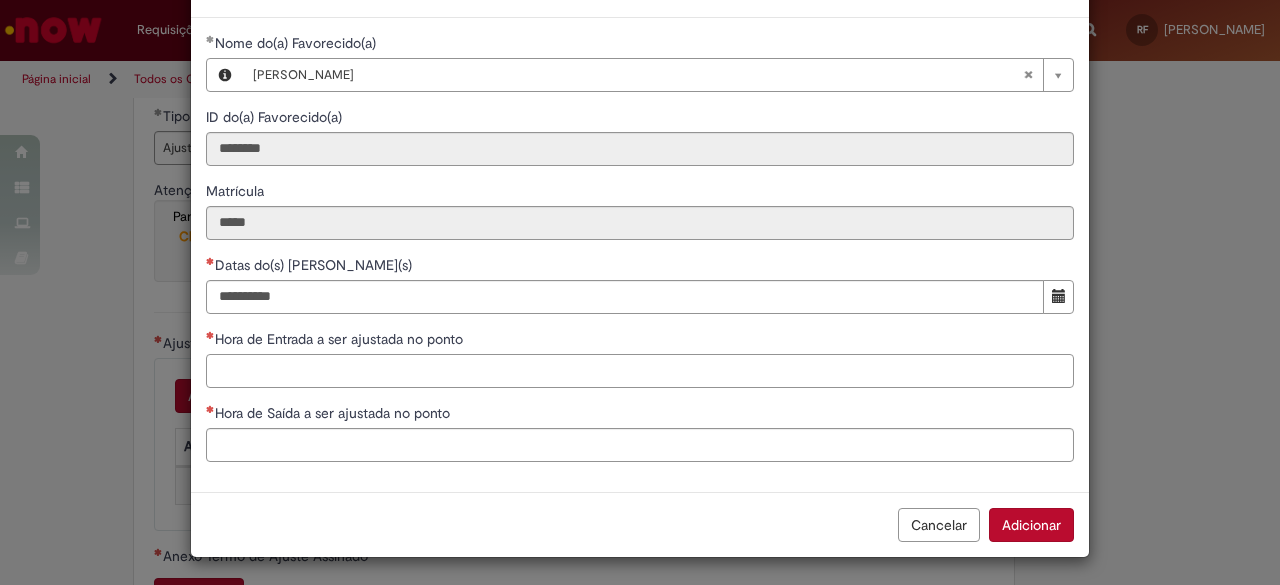 click on "Hora de Entrada a ser ajustada no ponto" at bounding box center [640, 371] 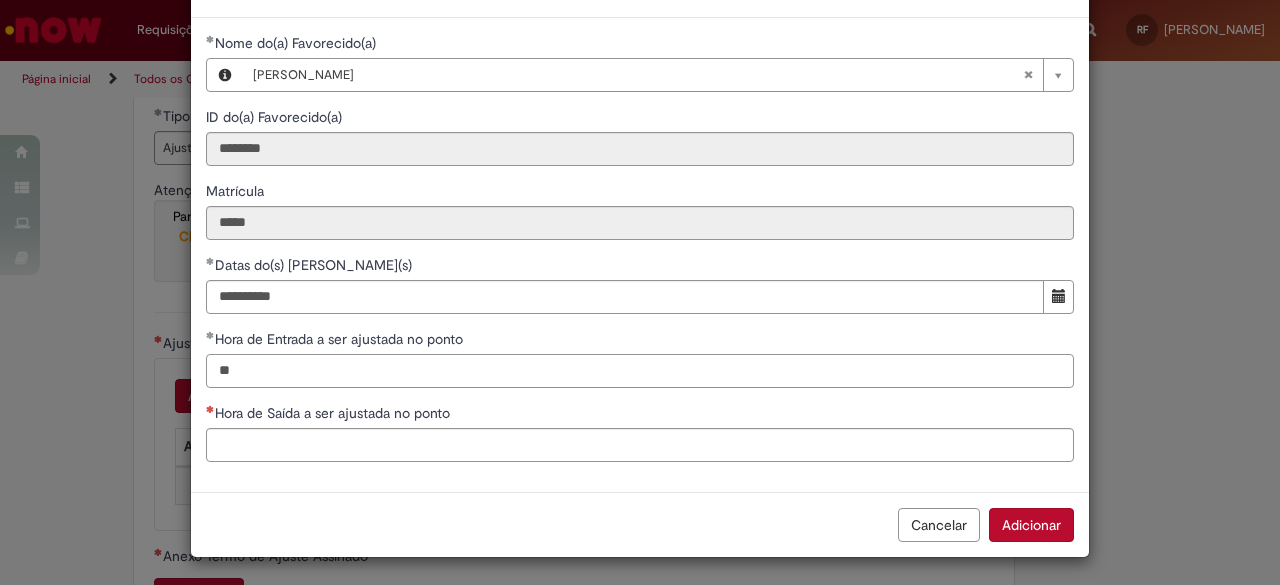 type on "**" 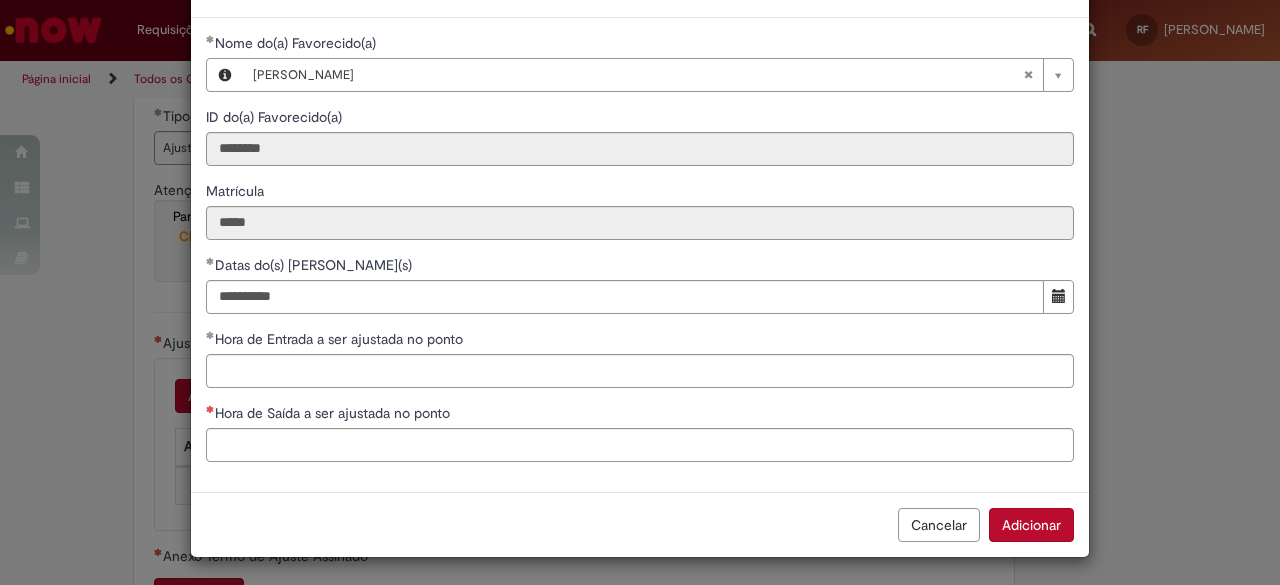 click on "**********" at bounding box center [640, 255] 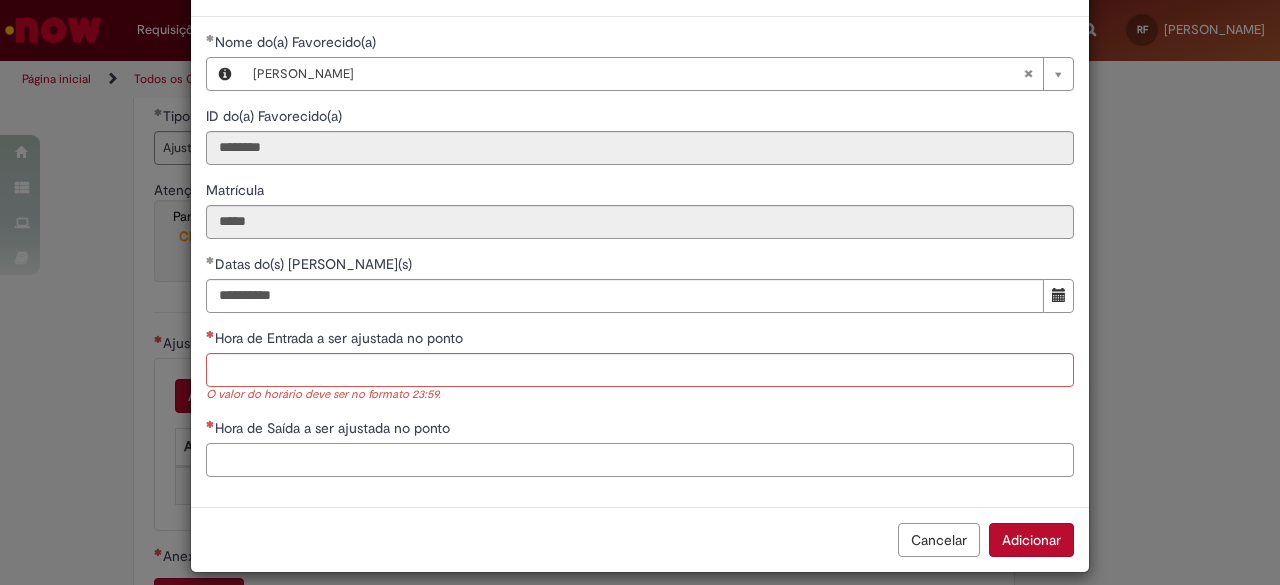 drag, startPoint x: 474, startPoint y: 453, endPoint x: 464, endPoint y: 448, distance: 11.18034 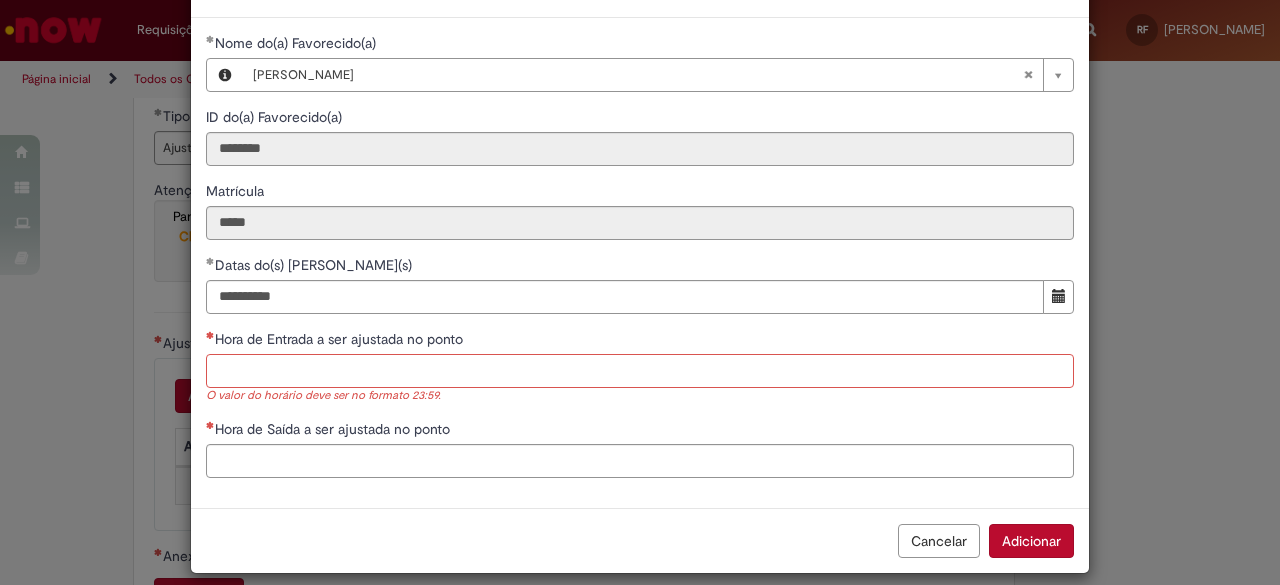 click on "Hora de Entrada a ser ajustada no ponto" at bounding box center (640, 371) 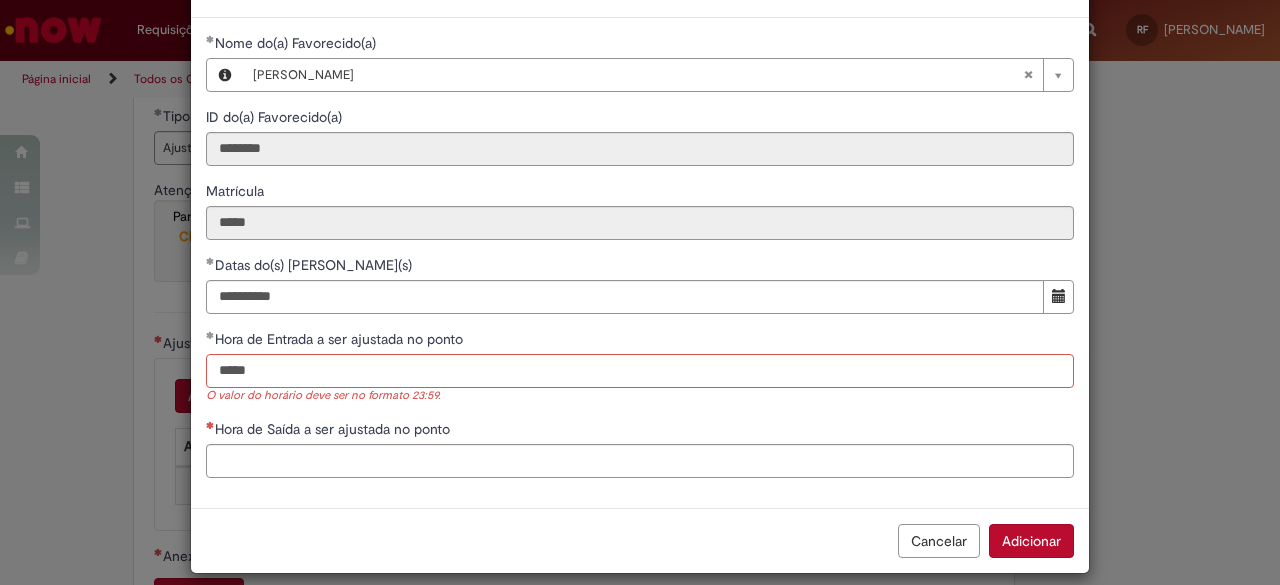 type on "*****" 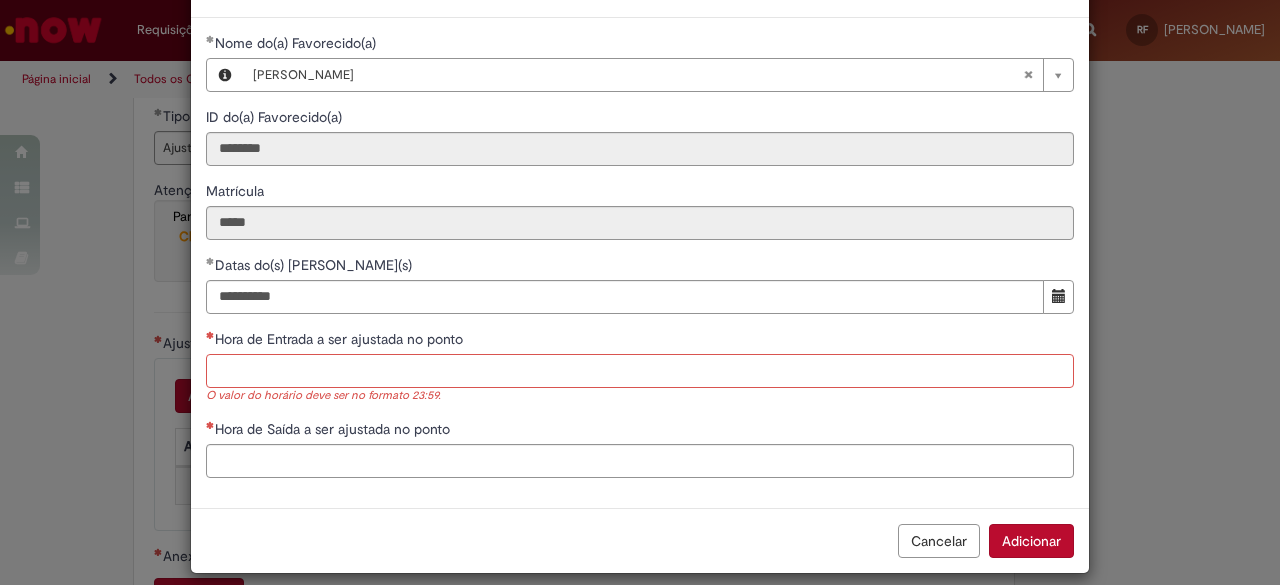 click on "Hora de Entrada a ser ajustada no ponto" at bounding box center [640, 371] 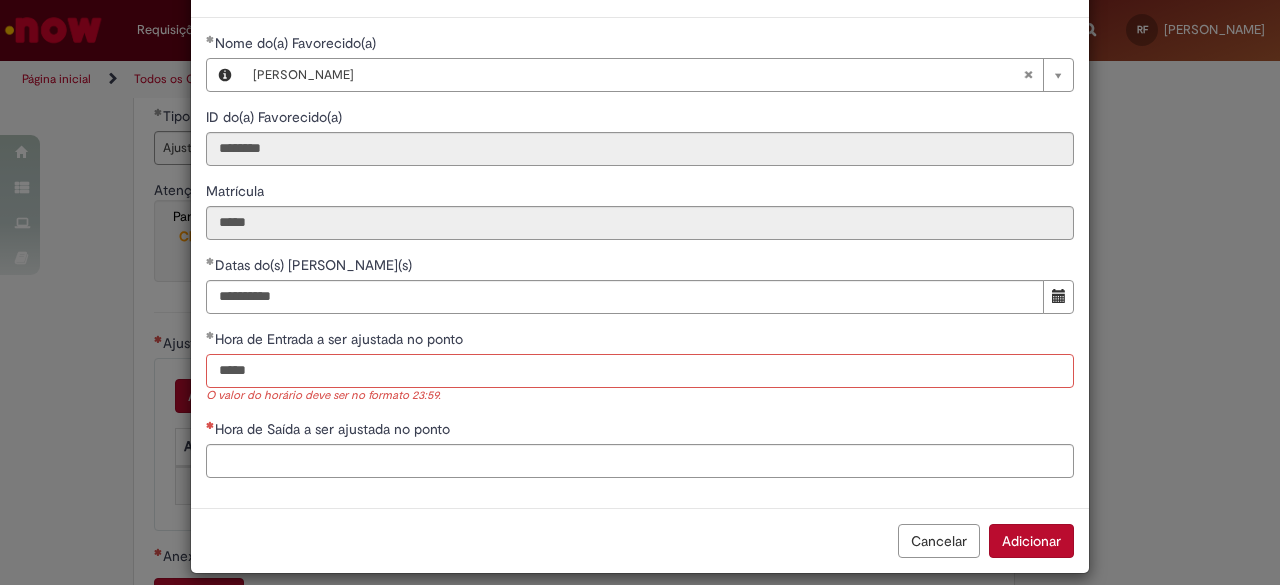 type on "*****" 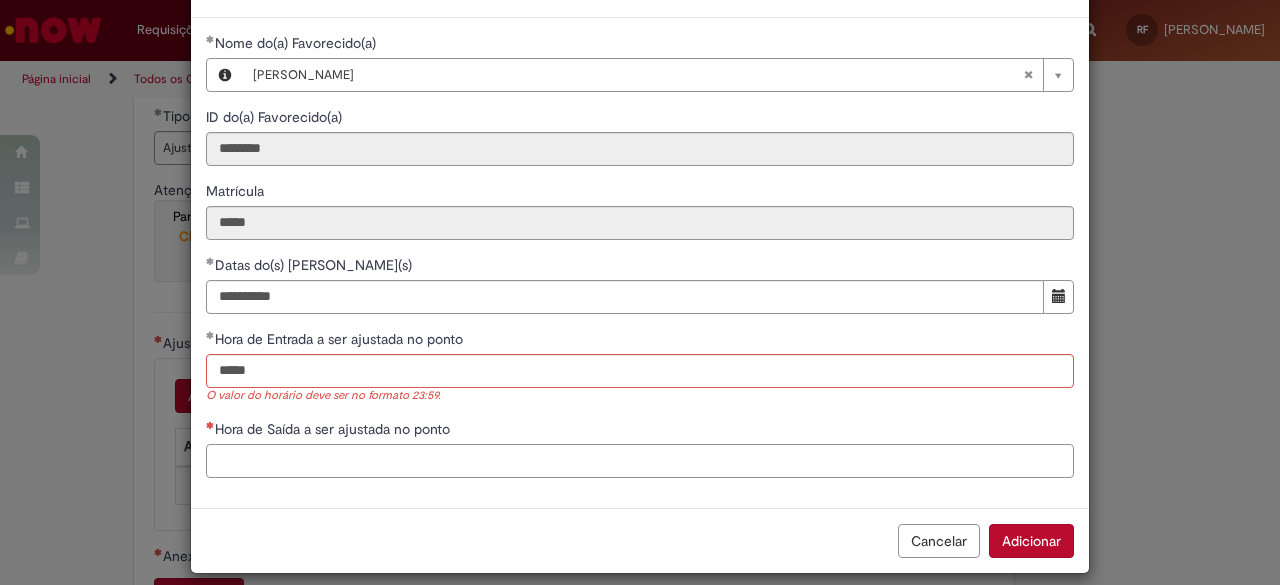 click on "**********" at bounding box center (640, 263) 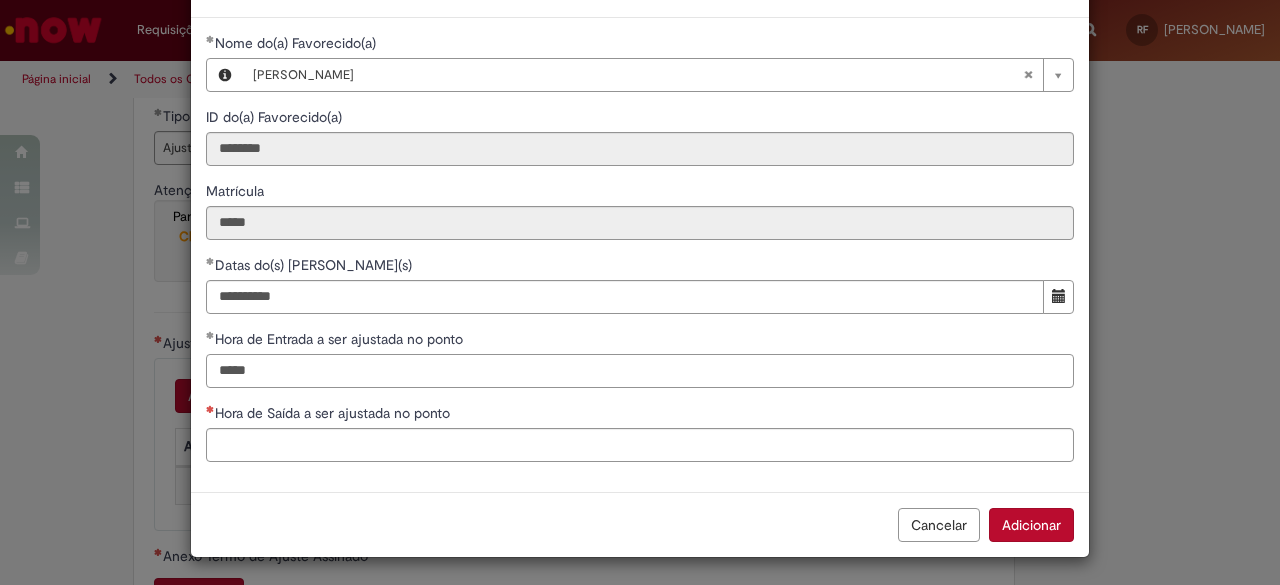 click on "*****" at bounding box center [640, 371] 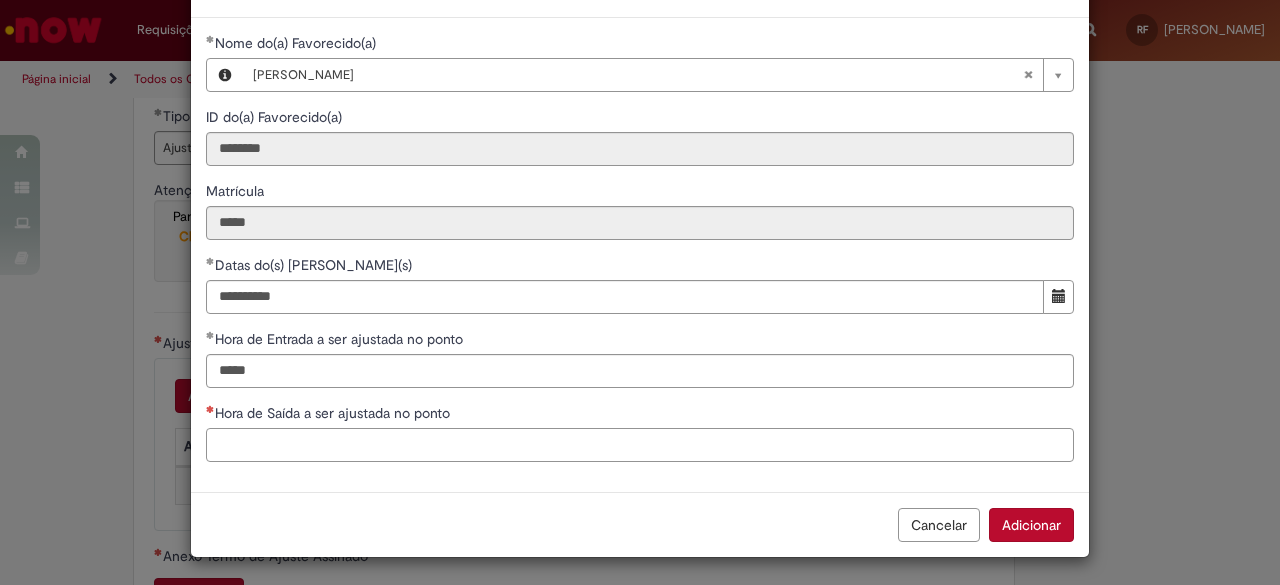 click on "Hora de Saída a ser ajustada no ponto" at bounding box center [640, 445] 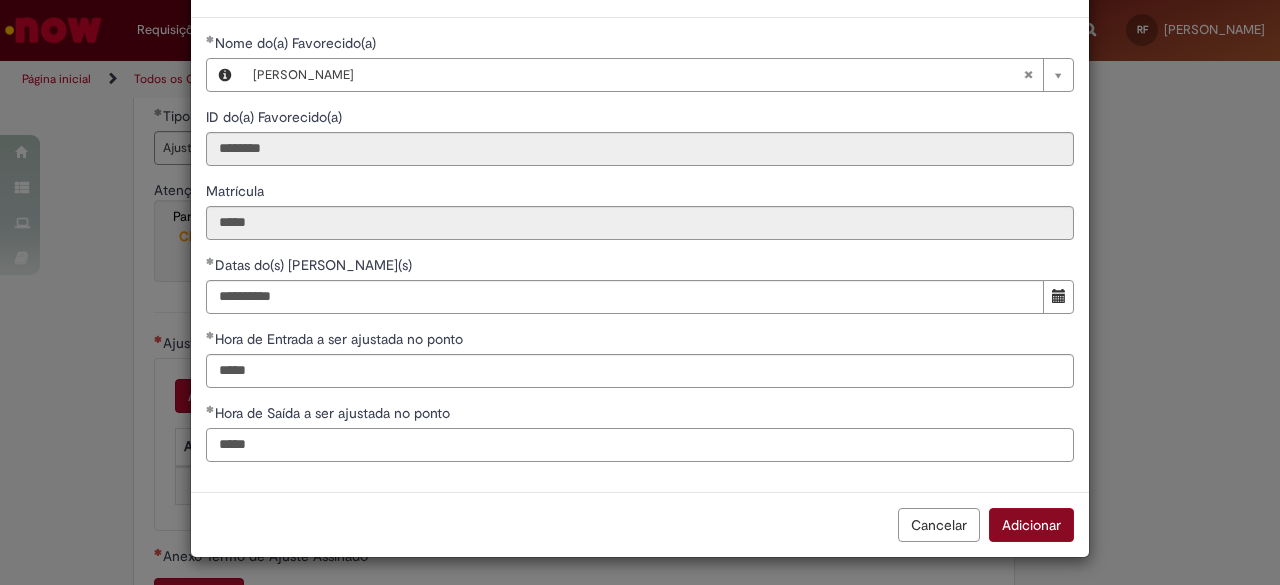type on "*****" 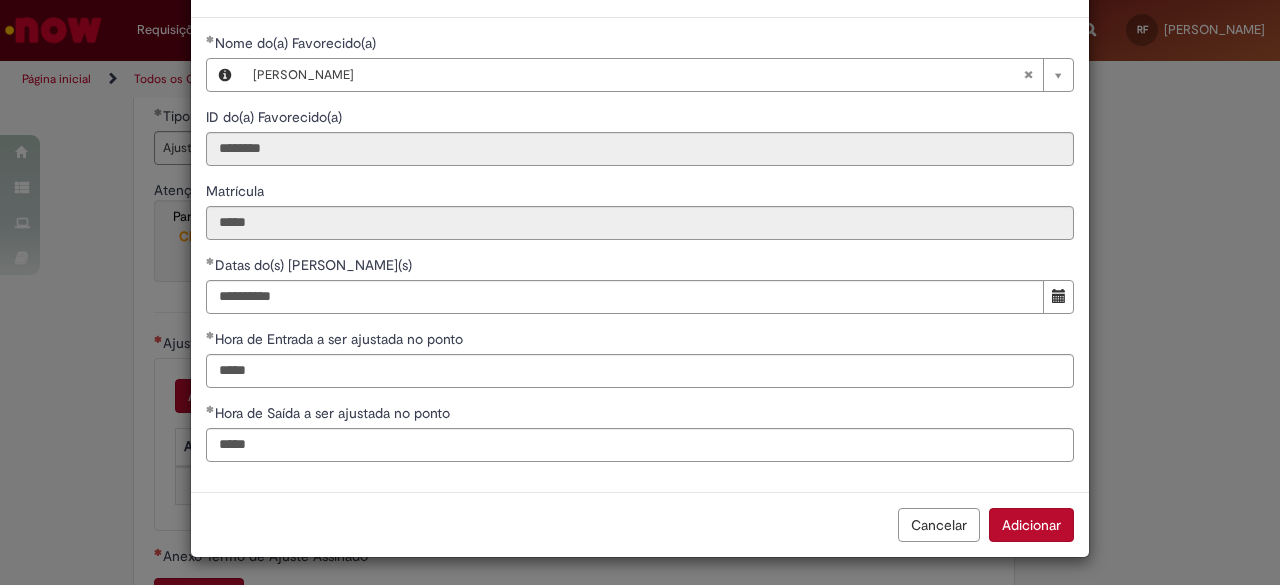 click on "Adicionar" at bounding box center [1031, 525] 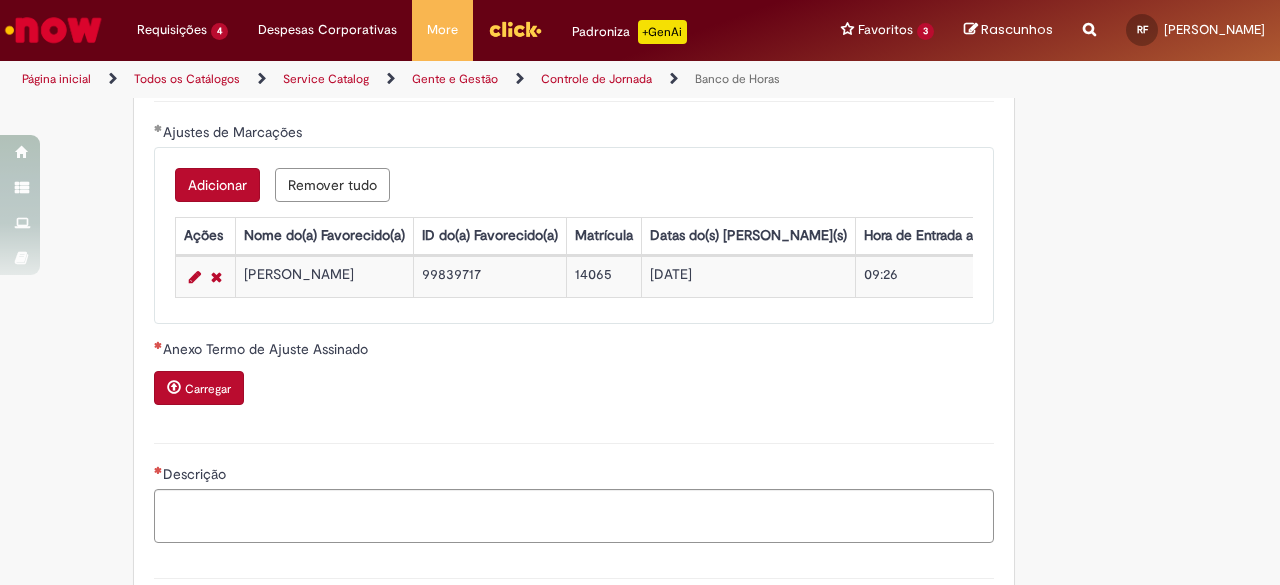scroll, scrollTop: 1807, scrollLeft: 0, axis: vertical 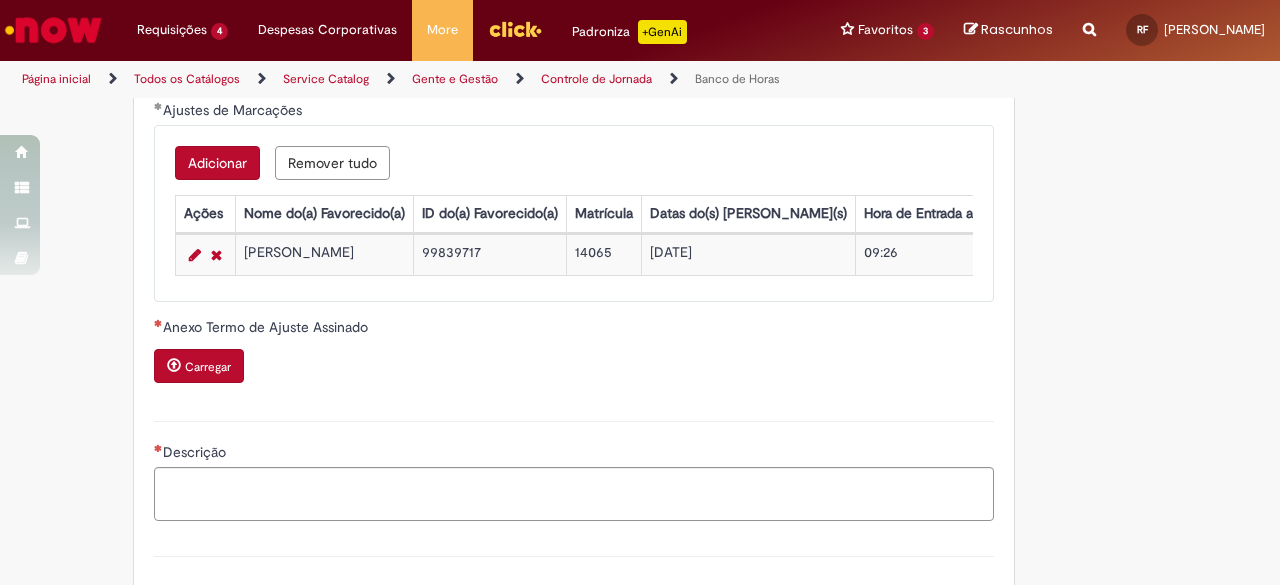 click on "Anexo Termo de Ajuste Assinado
Carregar" at bounding box center (574, 352) 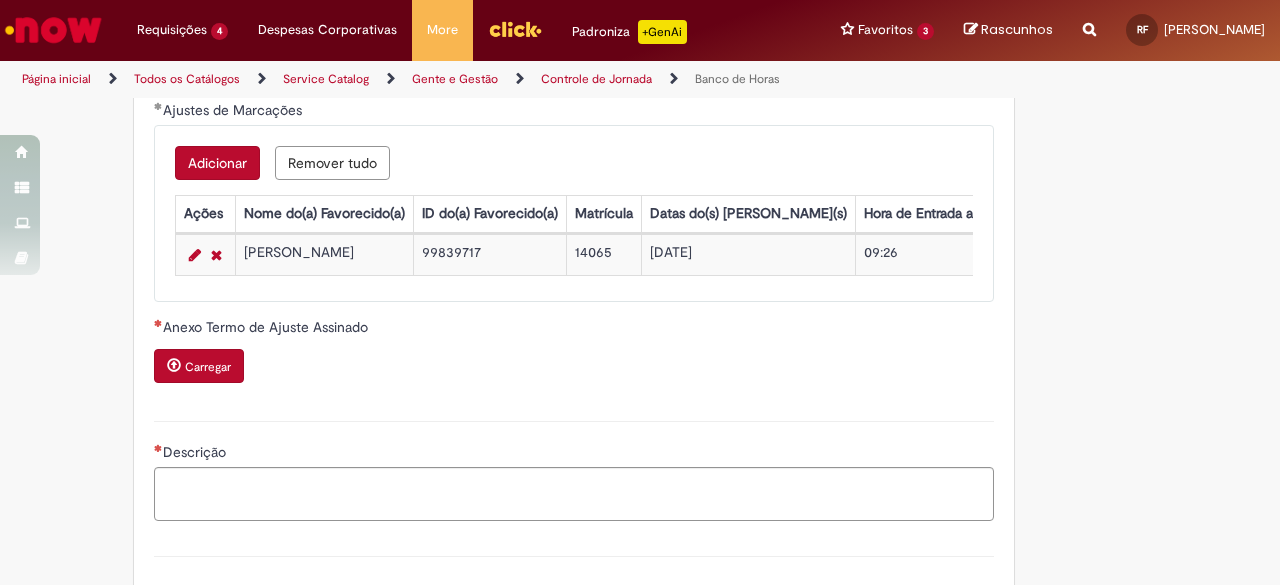 click on "Carregar" at bounding box center (208, 367) 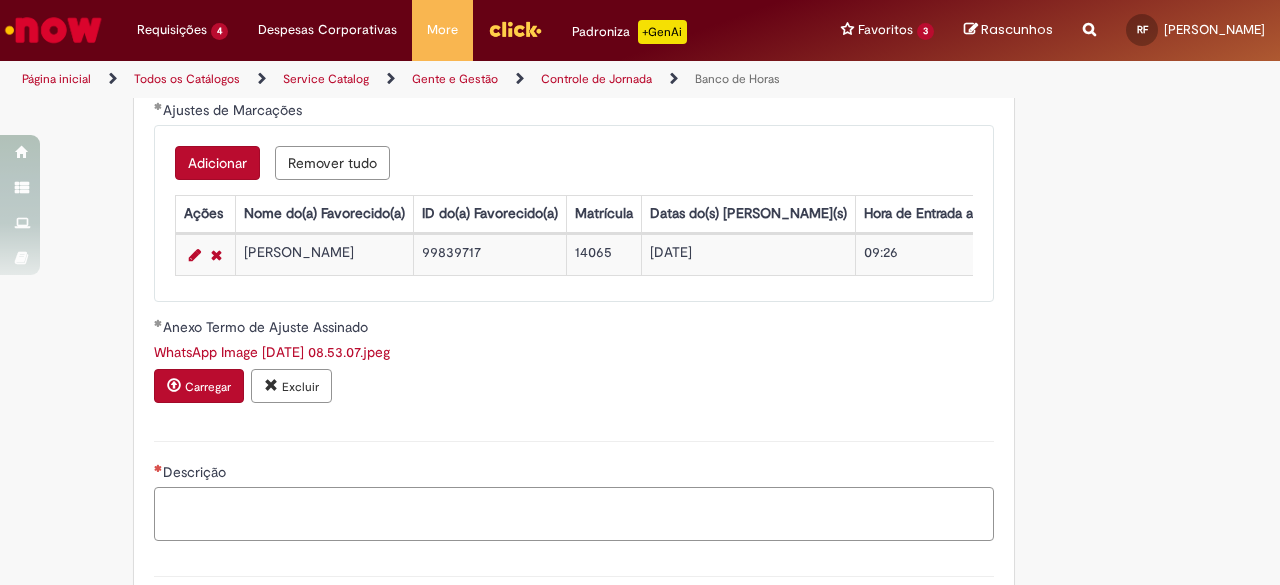 click on "Descrição" at bounding box center [574, 513] 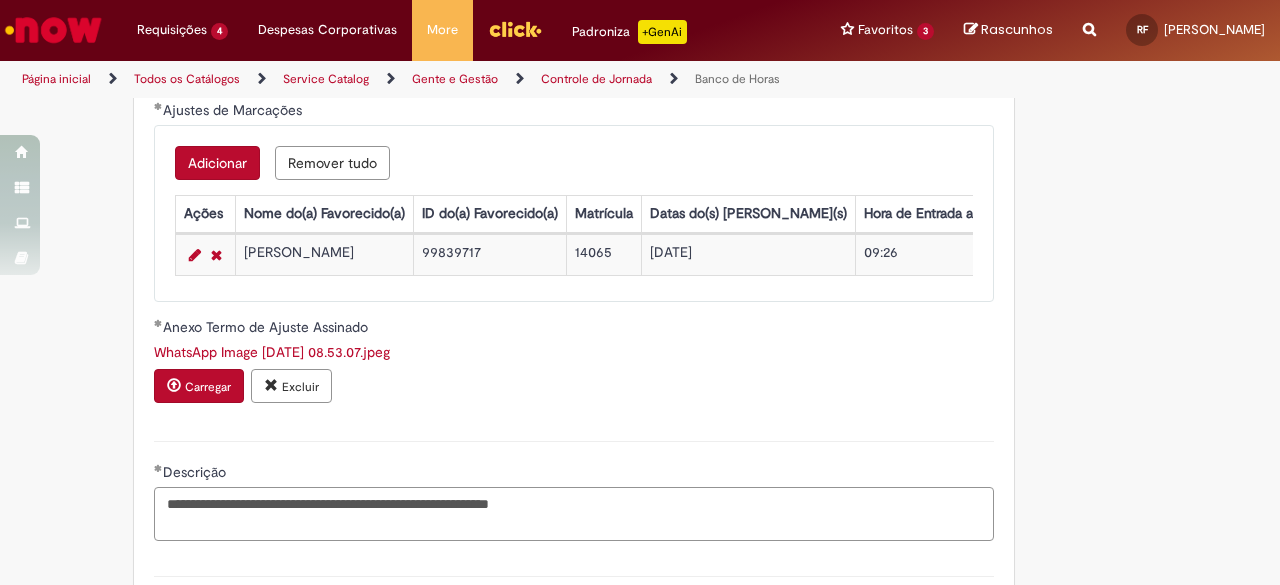 scroll, scrollTop: 2004, scrollLeft: 0, axis: vertical 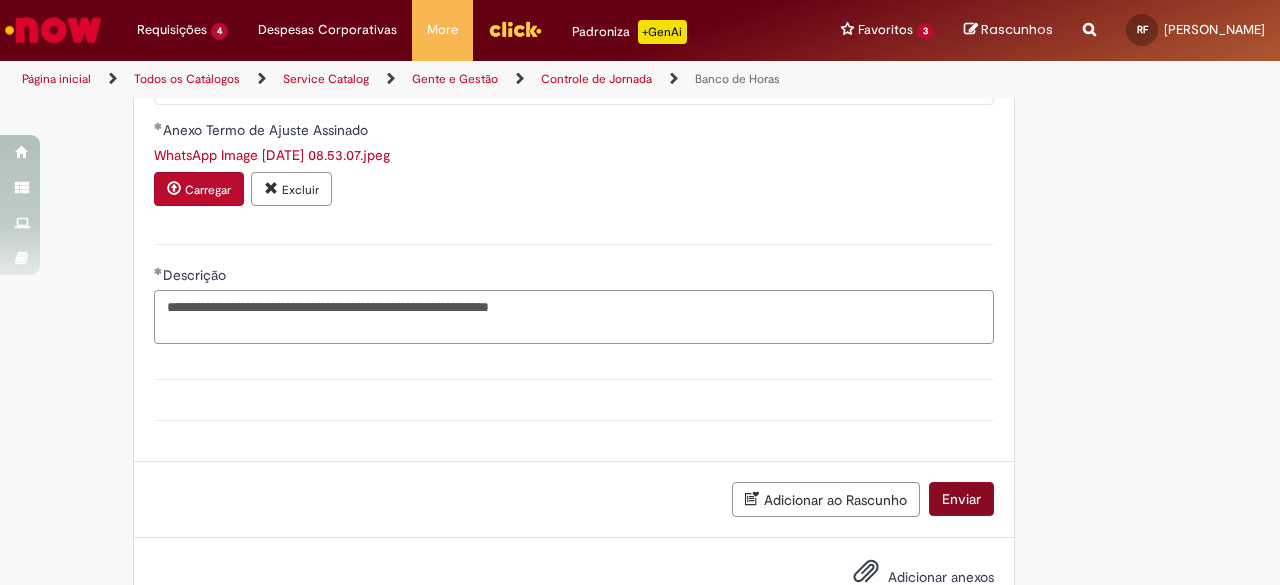 type on "**********" 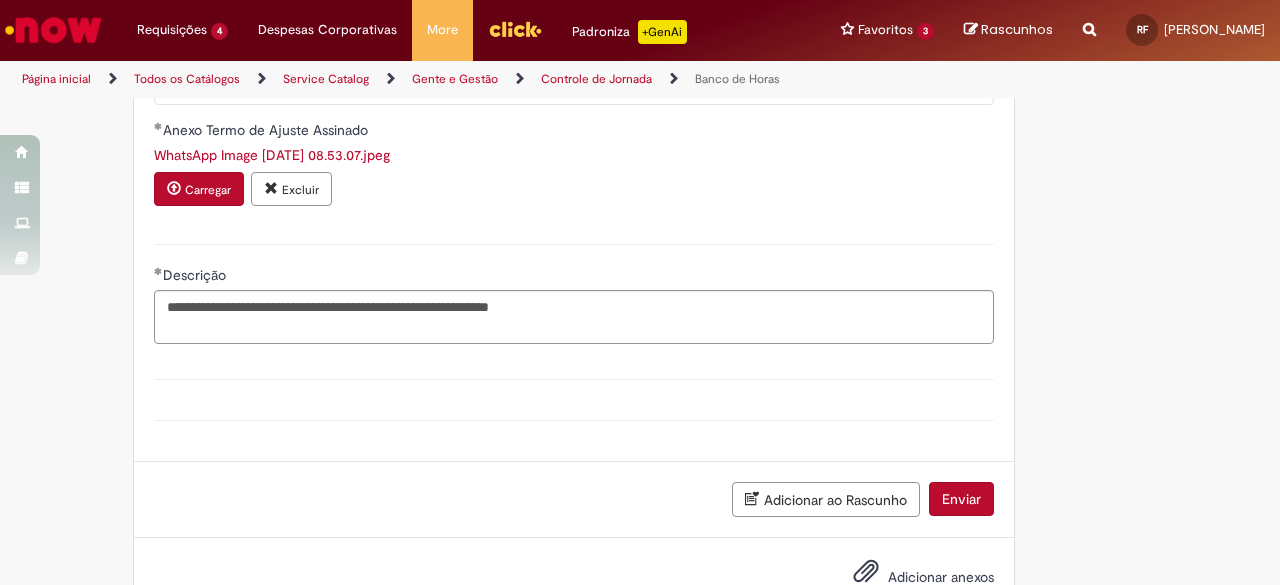 click on "Enviar" at bounding box center [961, 499] 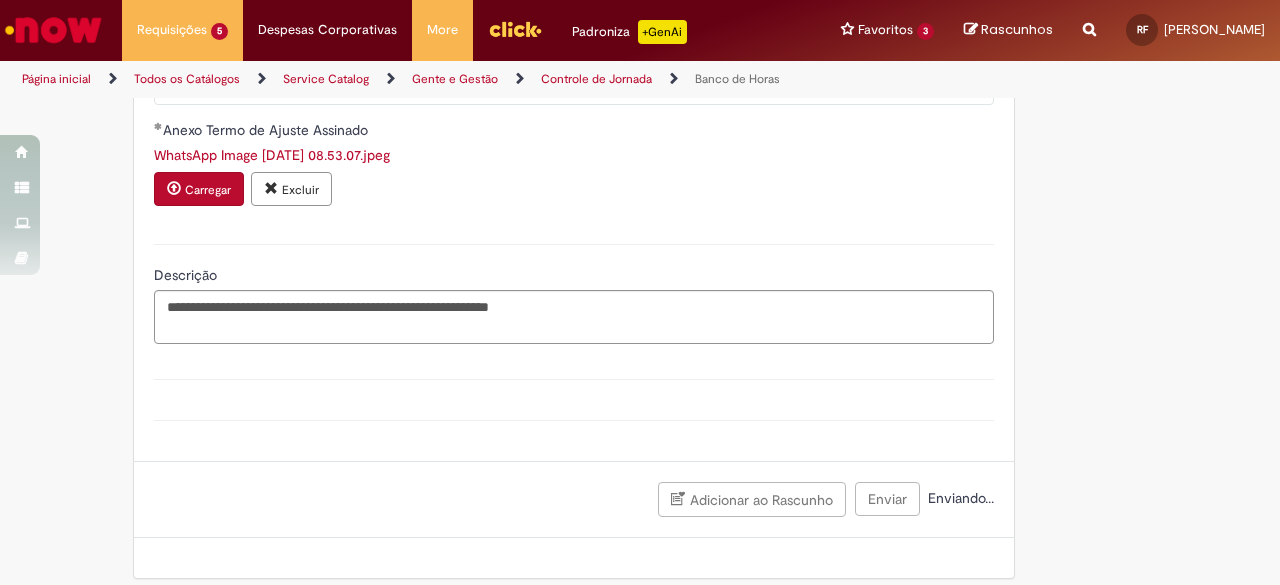 scroll, scrollTop: 1768, scrollLeft: 0, axis: vertical 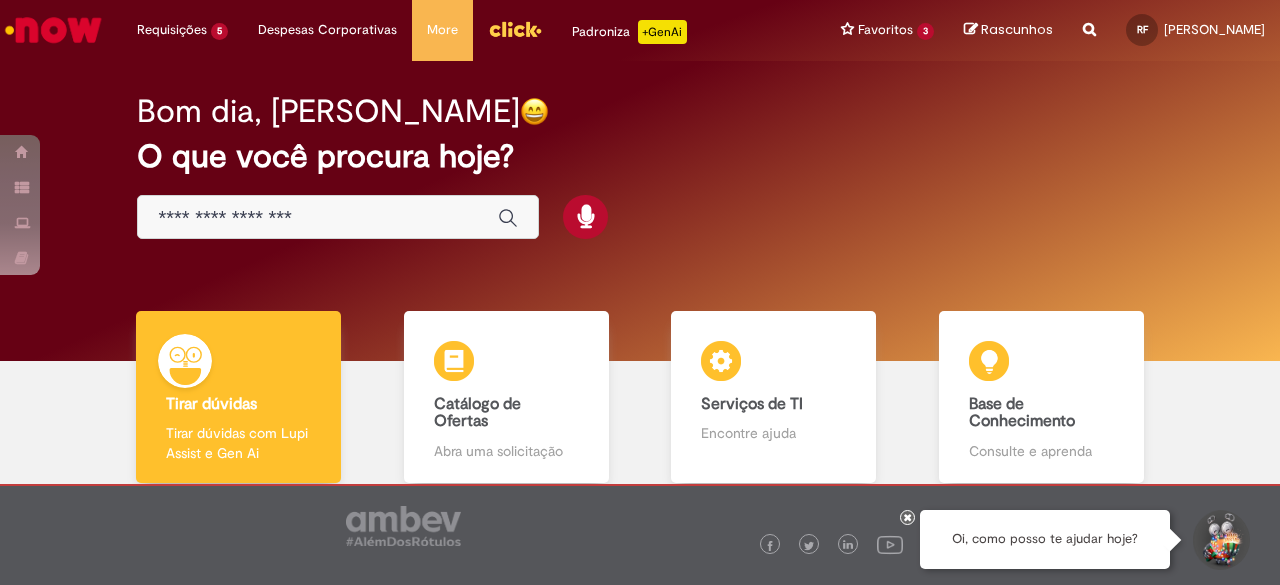 click at bounding box center [318, 218] 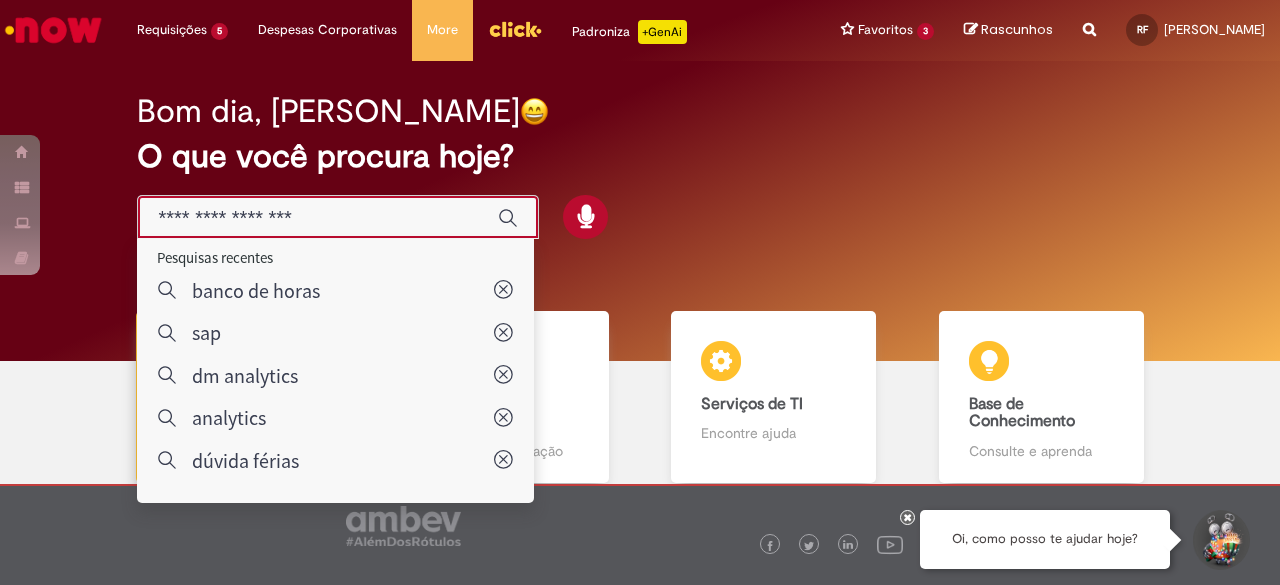 paste on "**********" 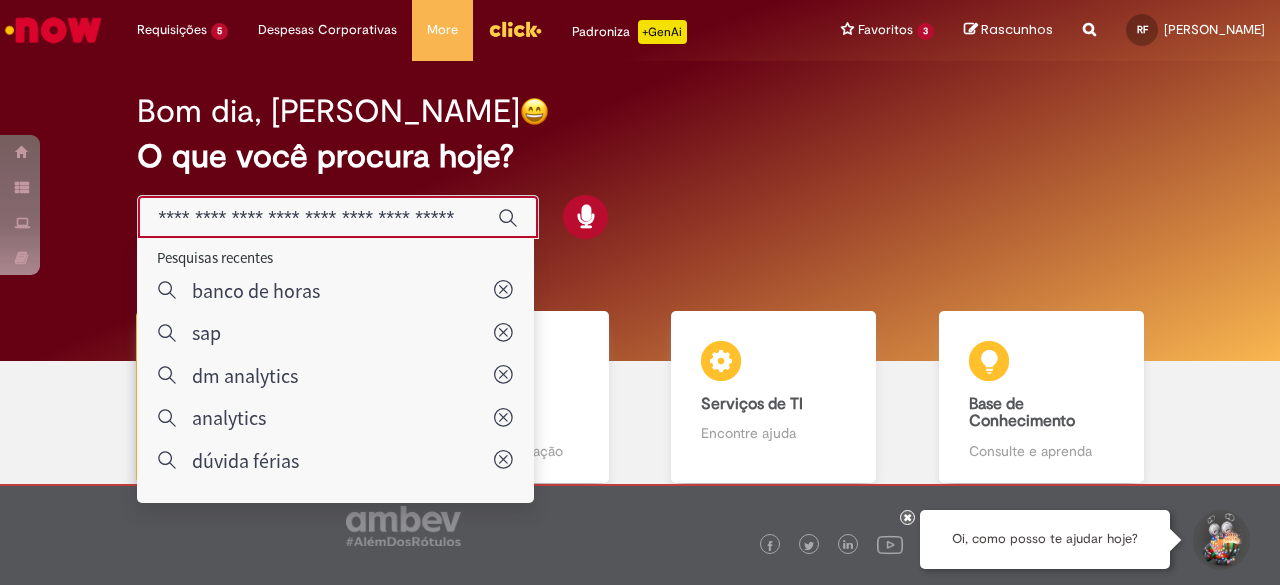scroll, scrollTop: 0, scrollLeft: 88, axis: horizontal 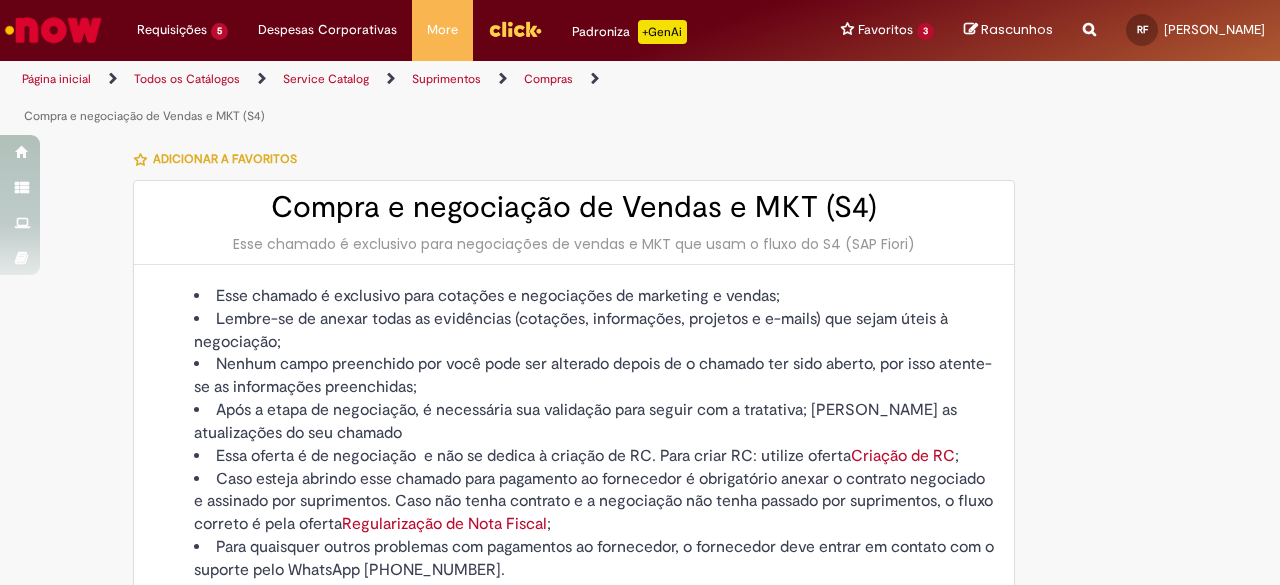 type on "********" 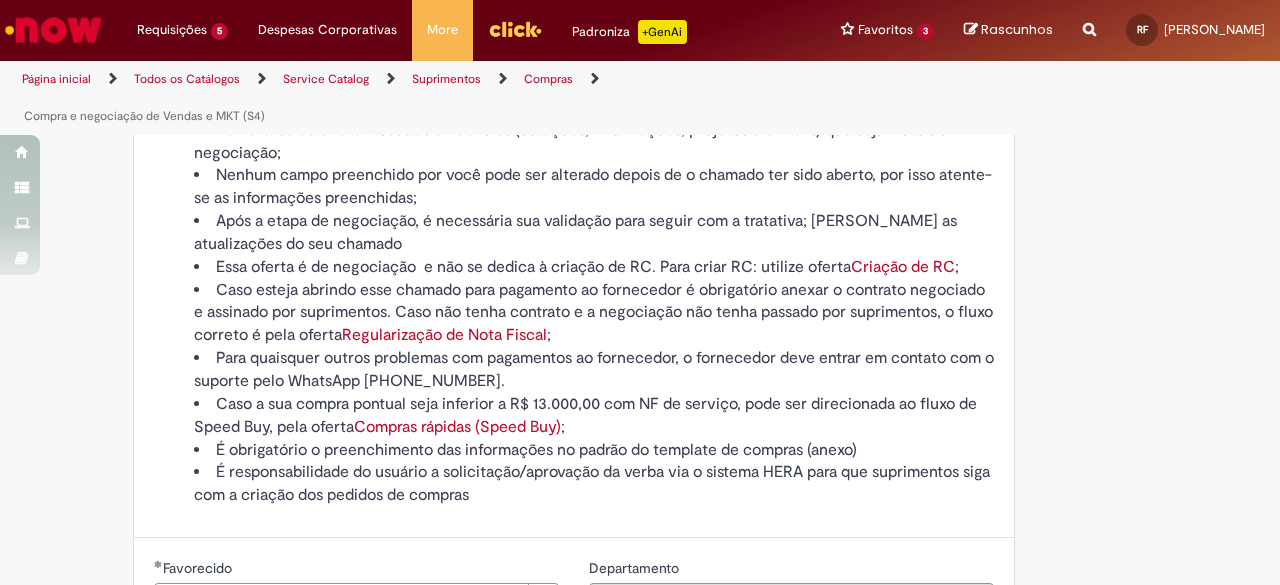 scroll, scrollTop: 225, scrollLeft: 0, axis: vertical 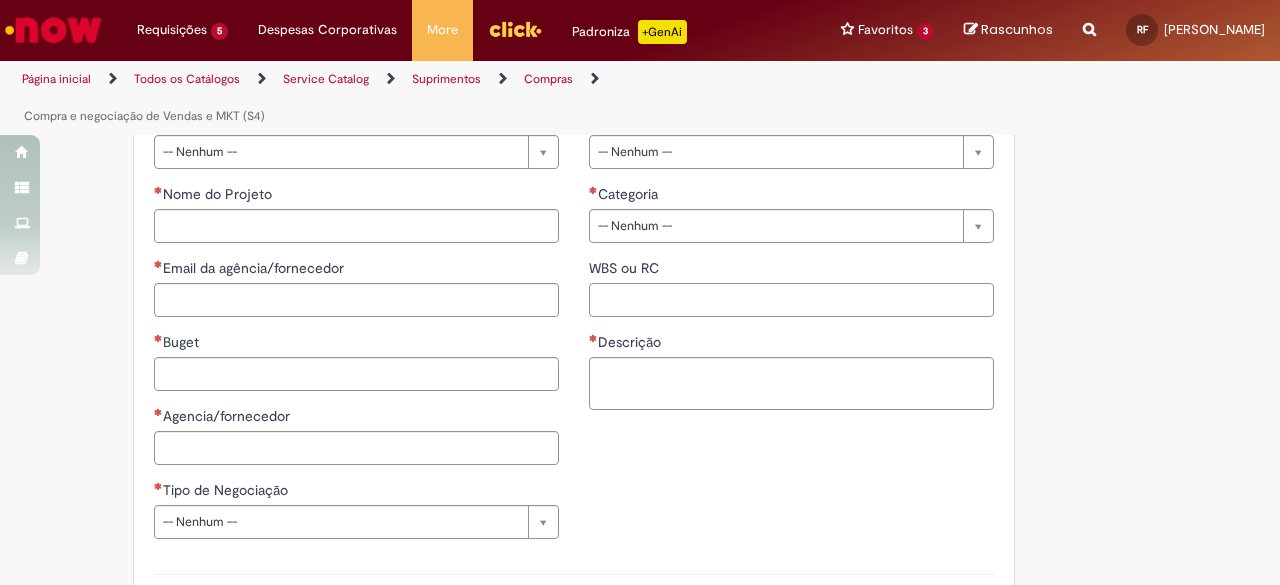click on "WBS ou RC" at bounding box center [791, 300] 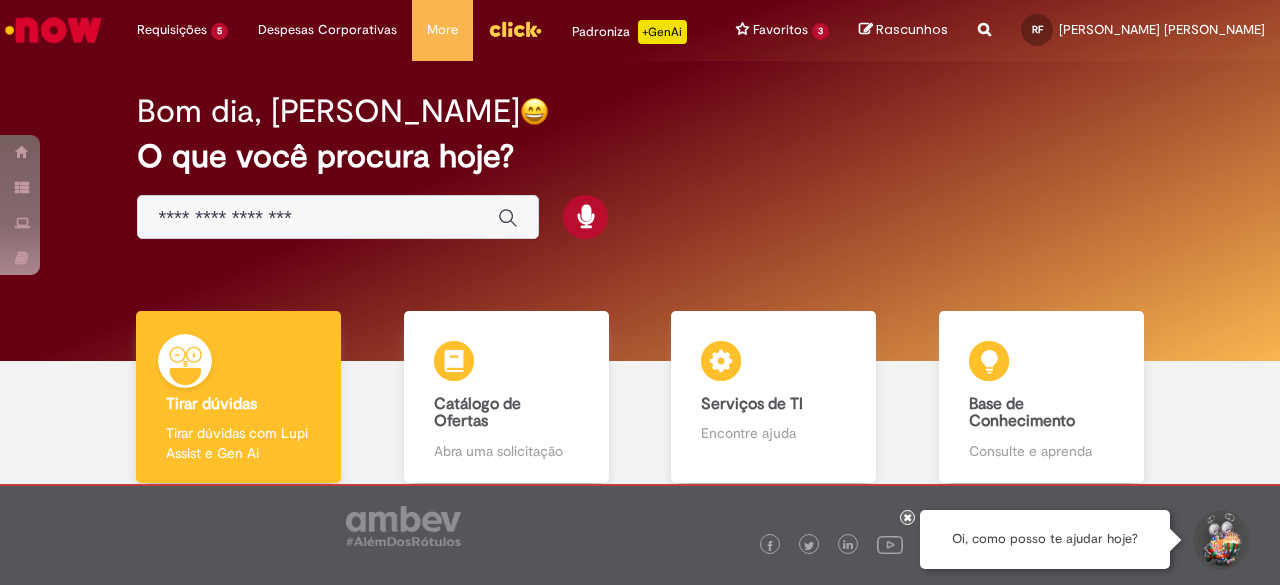 scroll, scrollTop: 0, scrollLeft: 0, axis: both 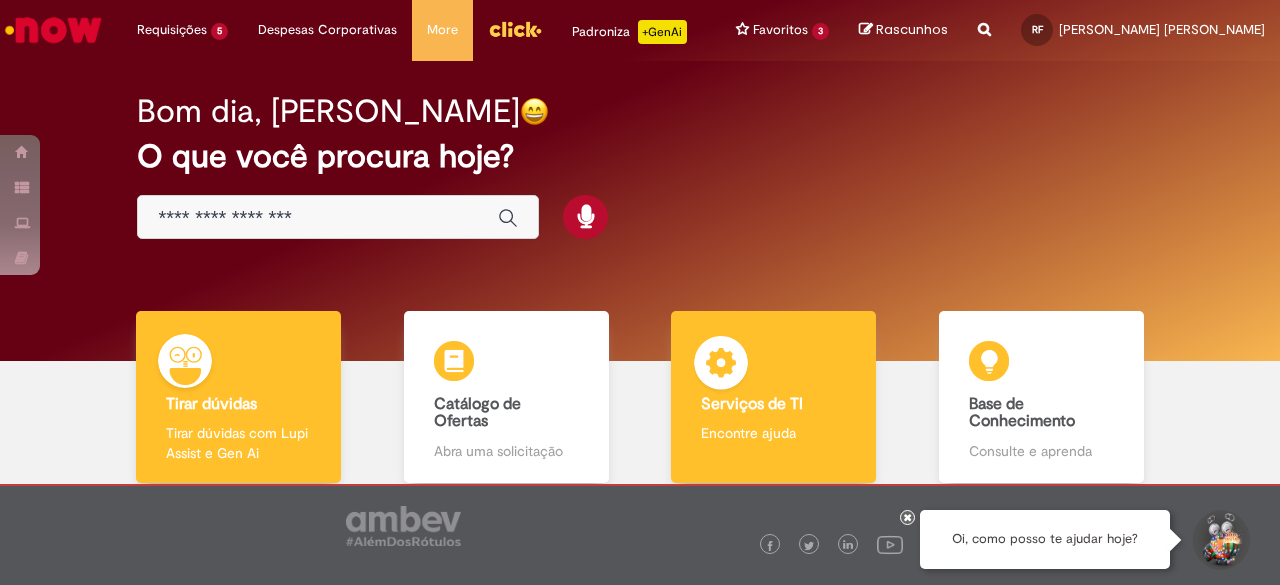 click at bounding box center (721, 366) 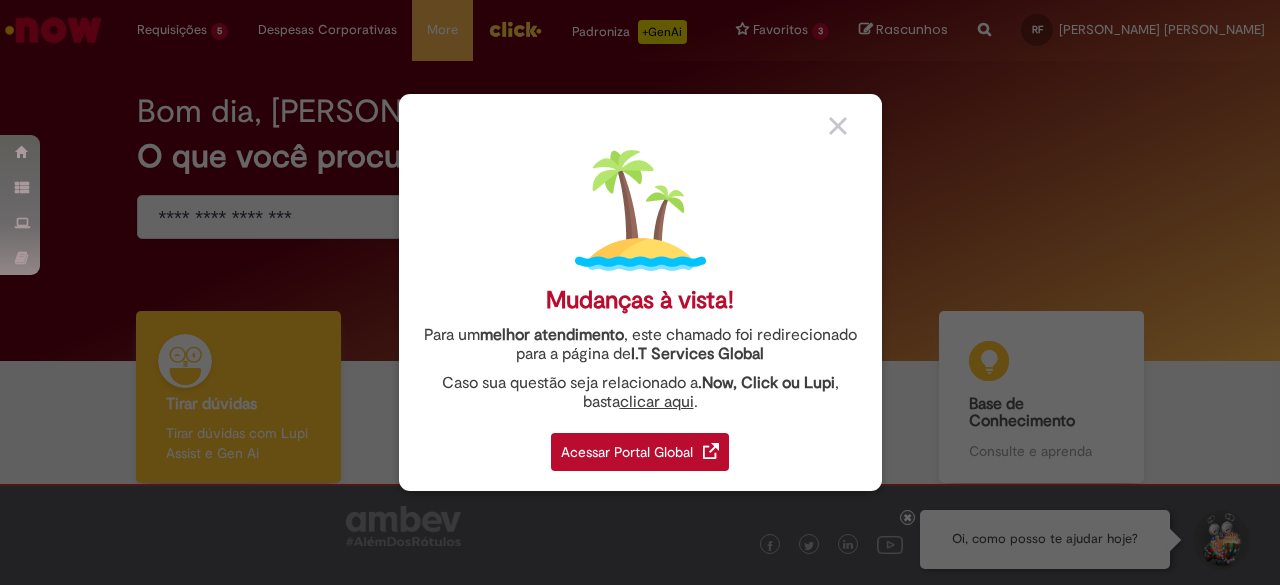 click on "Acessar Portal Global" at bounding box center (640, 452) 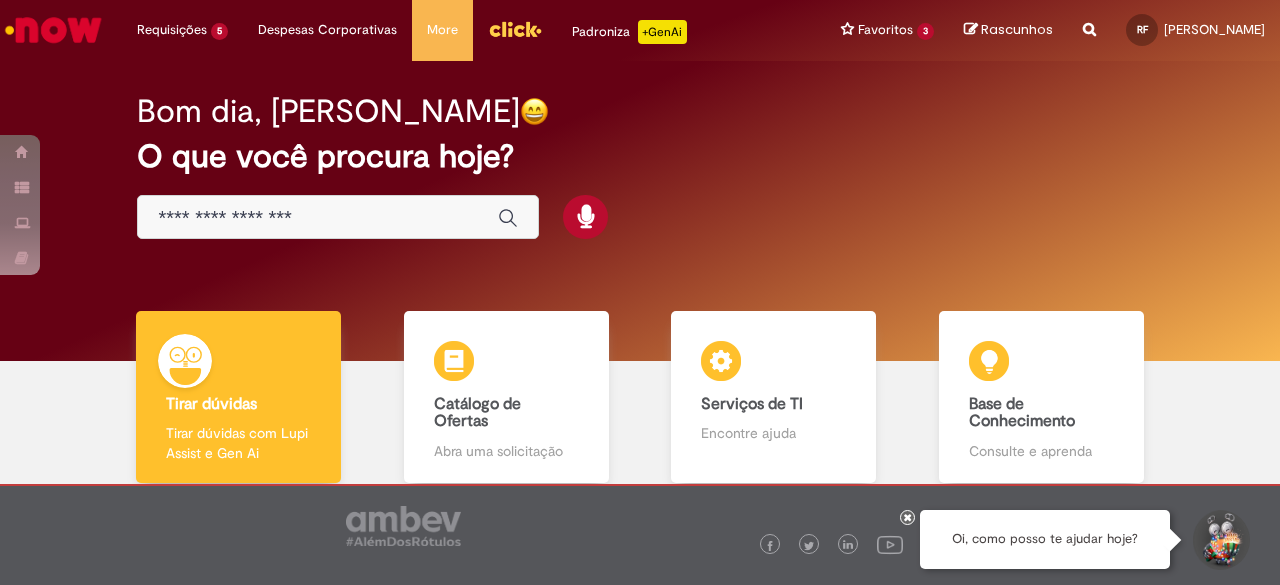 scroll, scrollTop: 0, scrollLeft: 0, axis: both 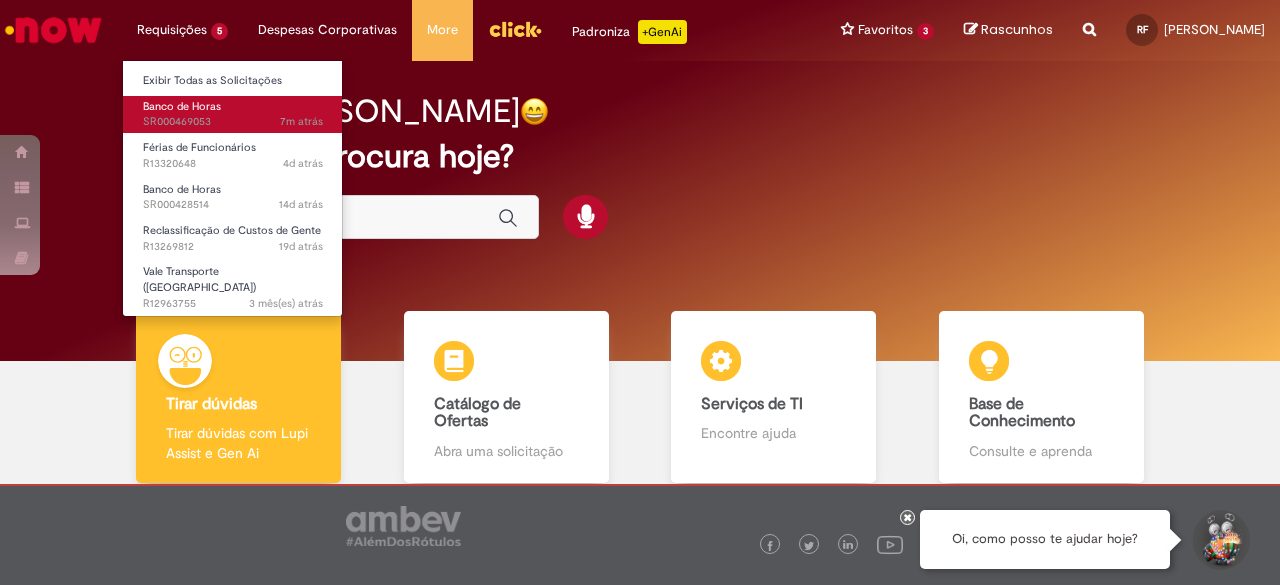 click on "Banco de Horas" at bounding box center [182, 106] 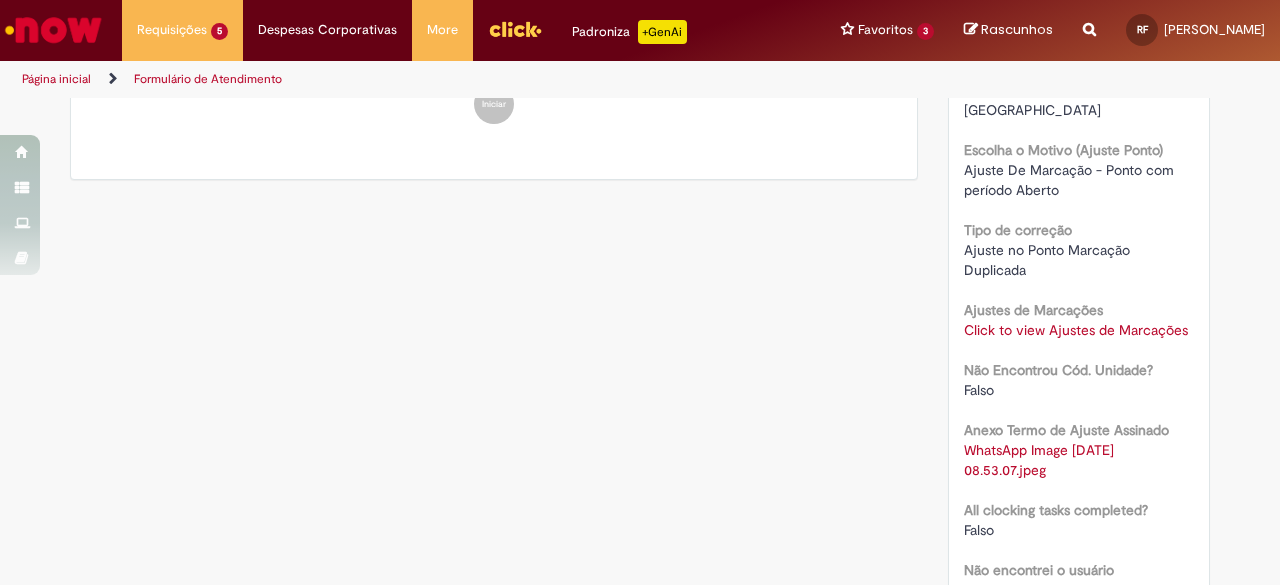 scroll, scrollTop: 0, scrollLeft: 0, axis: both 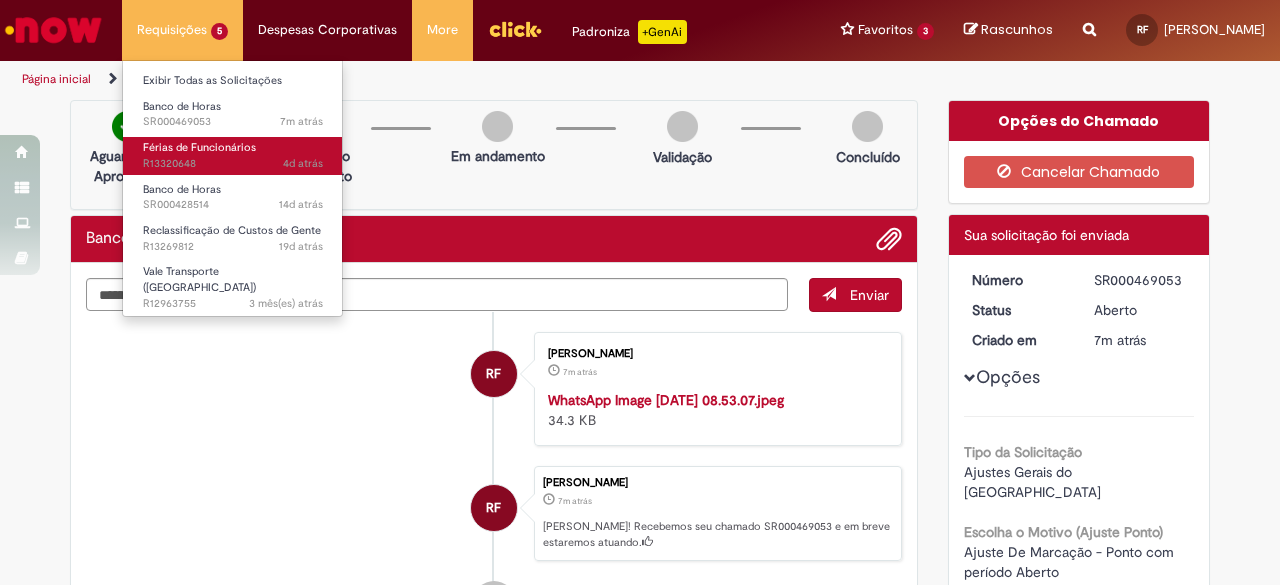 click on "Férias de Funcionários" at bounding box center (199, 147) 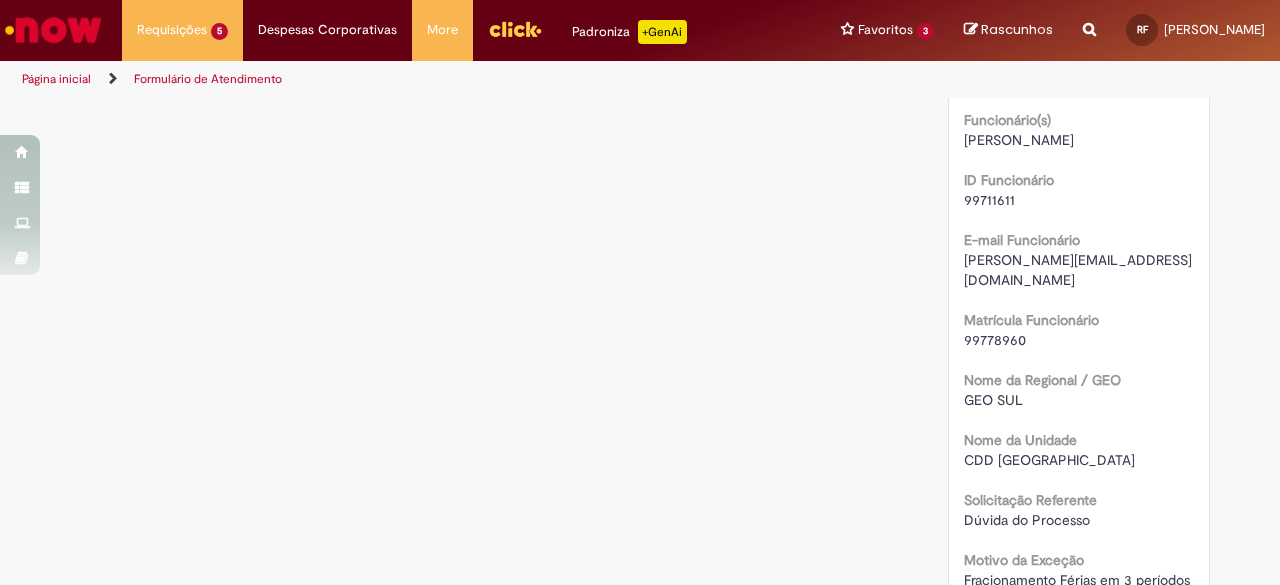 scroll, scrollTop: 0, scrollLeft: 0, axis: both 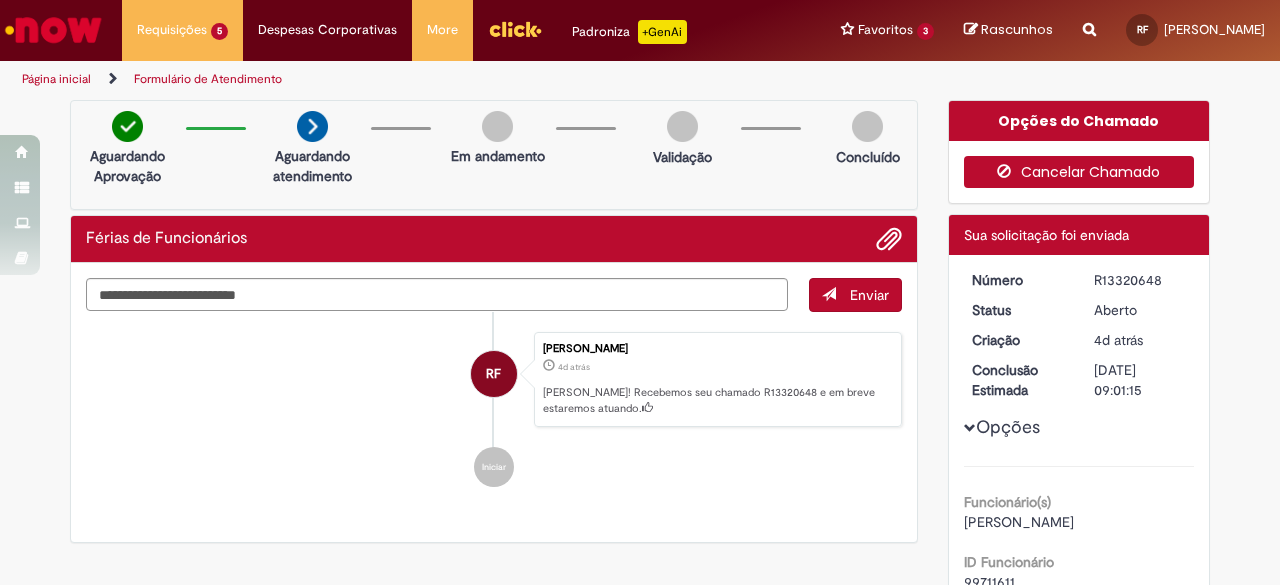 click on "Cancelar Chamado" at bounding box center [1079, 172] 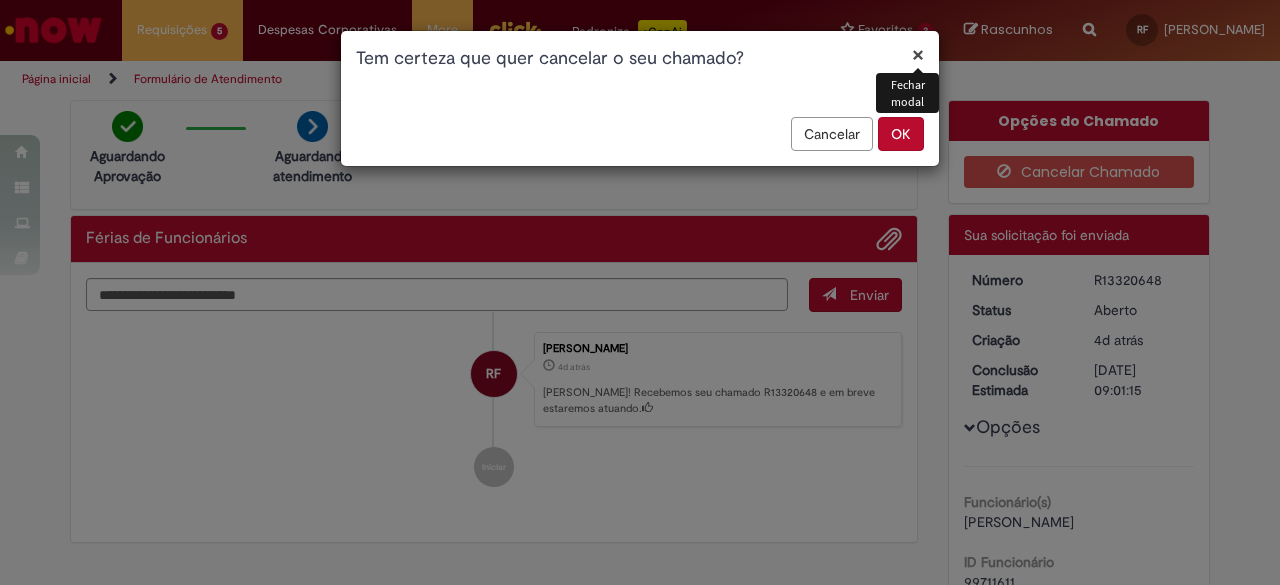 click on "Cancelar OK" at bounding box center [640, 141] 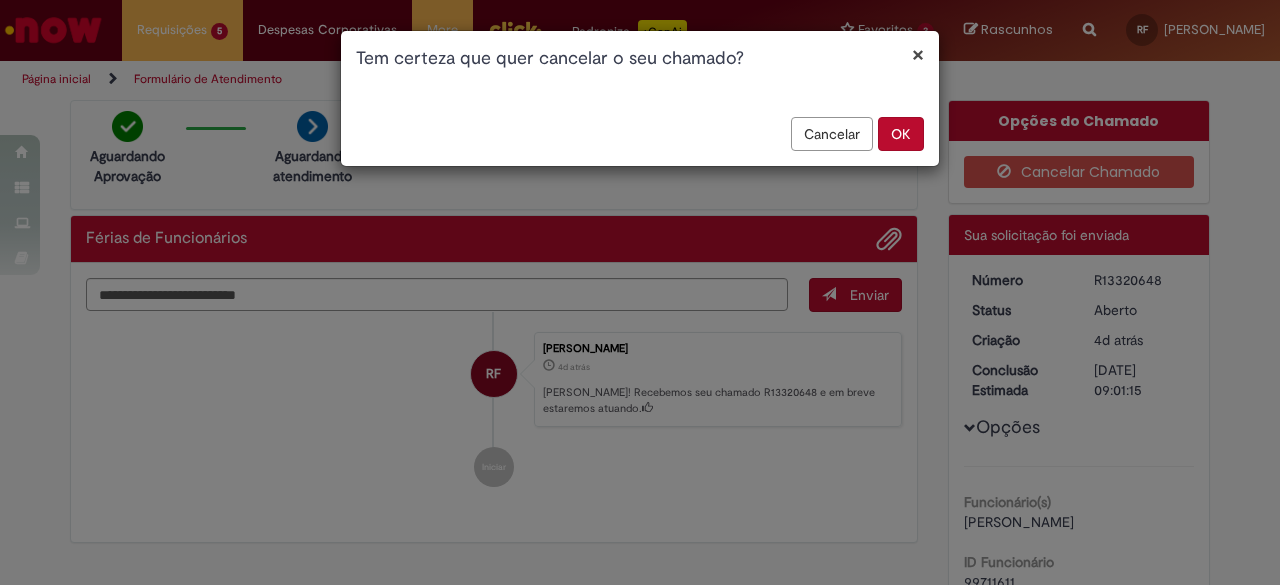 click on "OK" at bounding box center (901, 134) 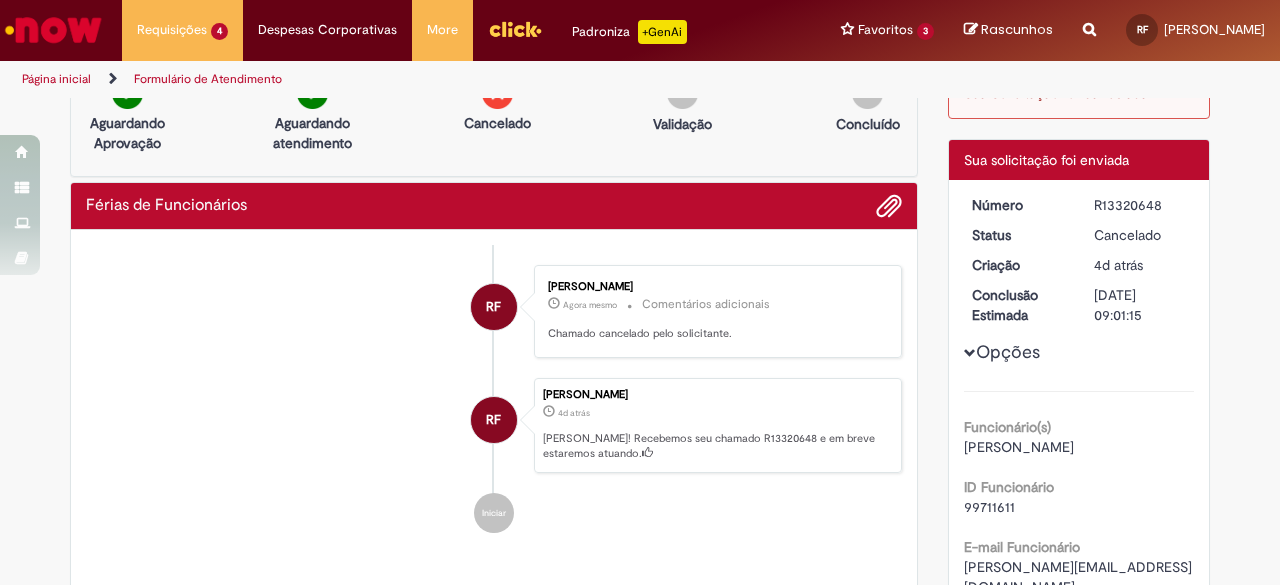scroll, scrollTop: 0, scrollLeft: 0, axis: both 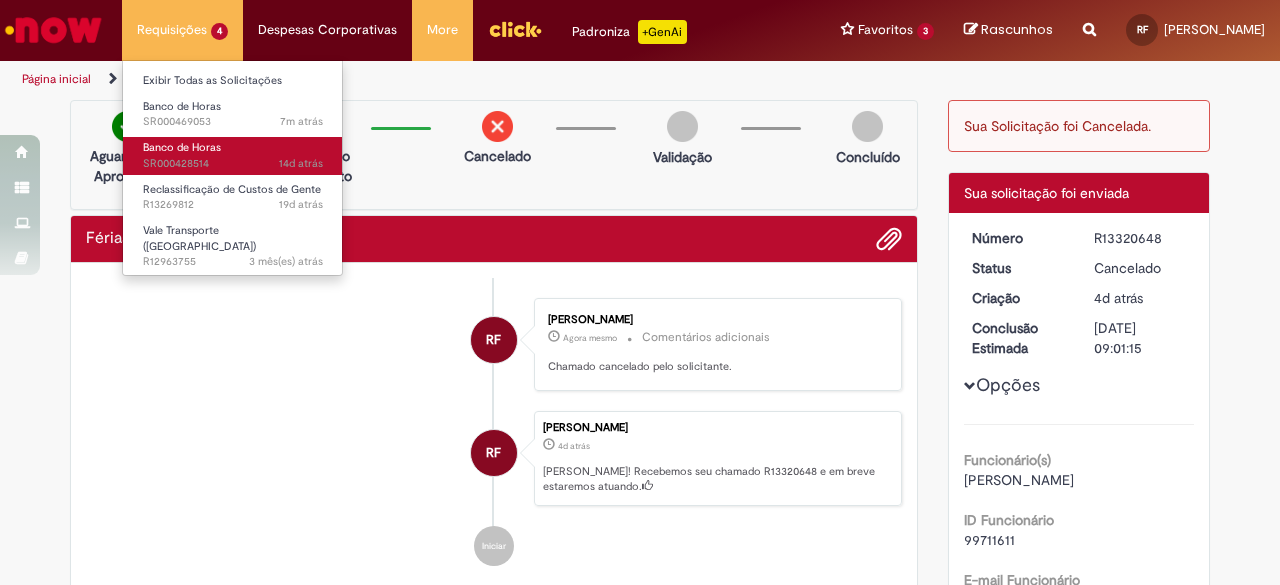 click on "14d atrás 14 dias atrás  SR000428514" at bounding box center (233, 164) 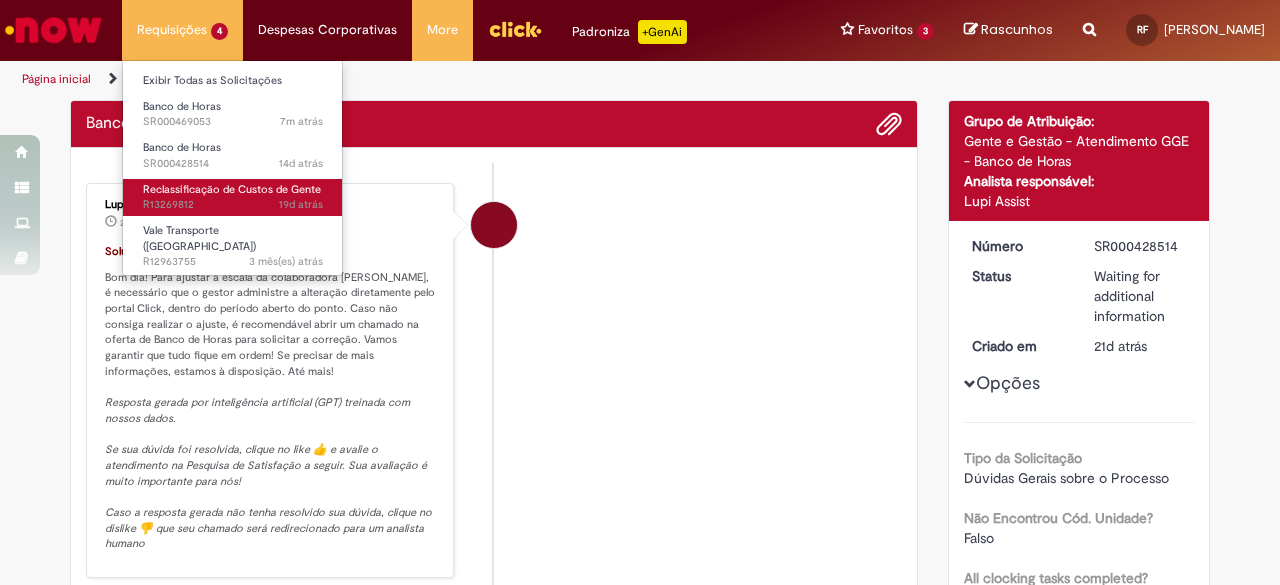 click on "Reclassificação de Custos de Gente" at bounding box center (232, 189) 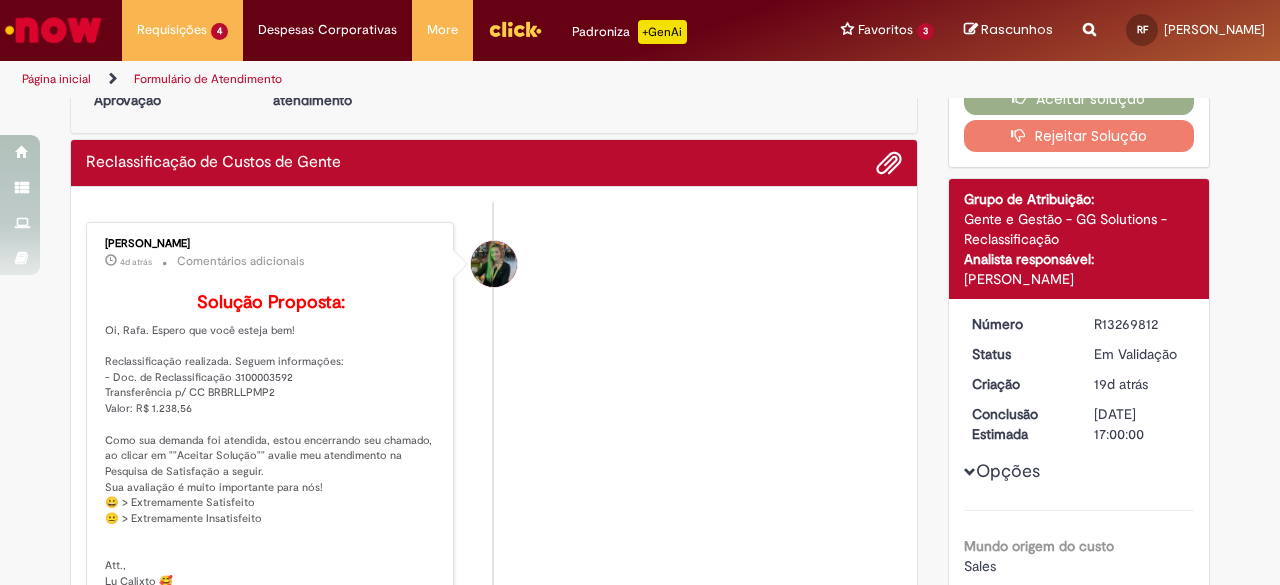 scroll, scrollTop: 0, scrollLeft: 0, axis: both 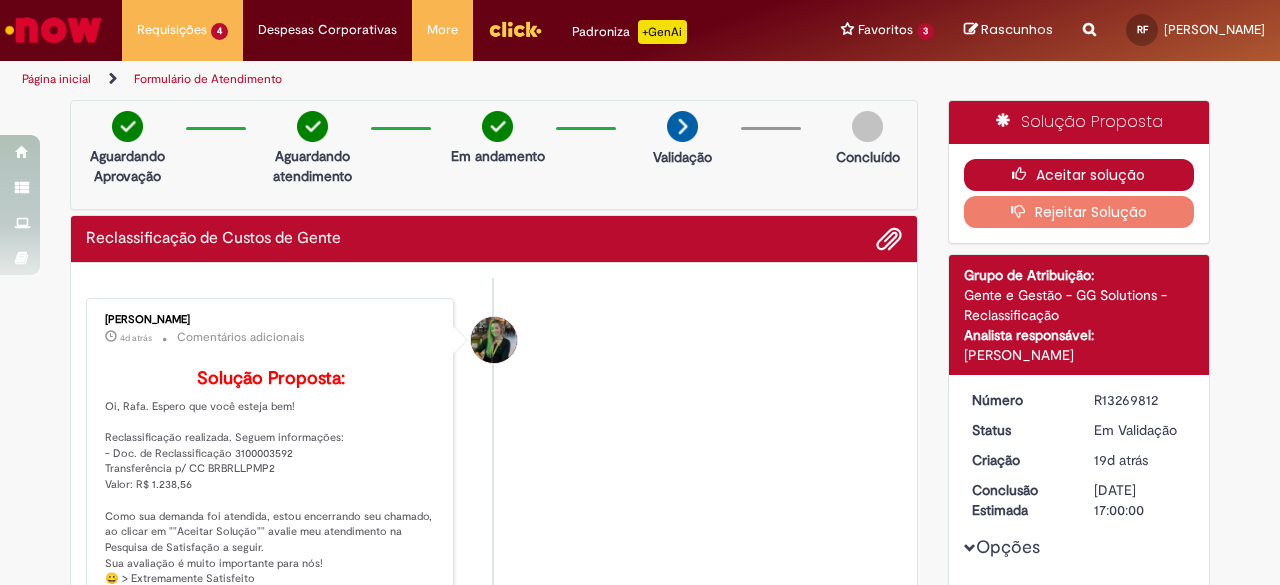 click on "Aceitar solução" at bounding box center [1079, 175] 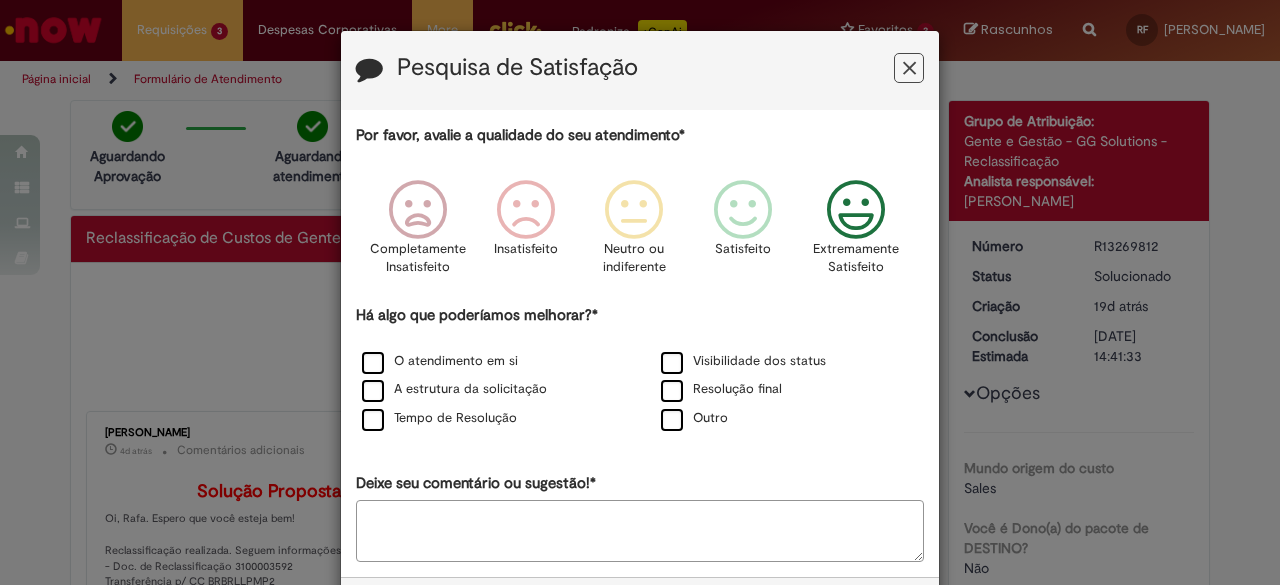 click at bounding box center (856, 210) 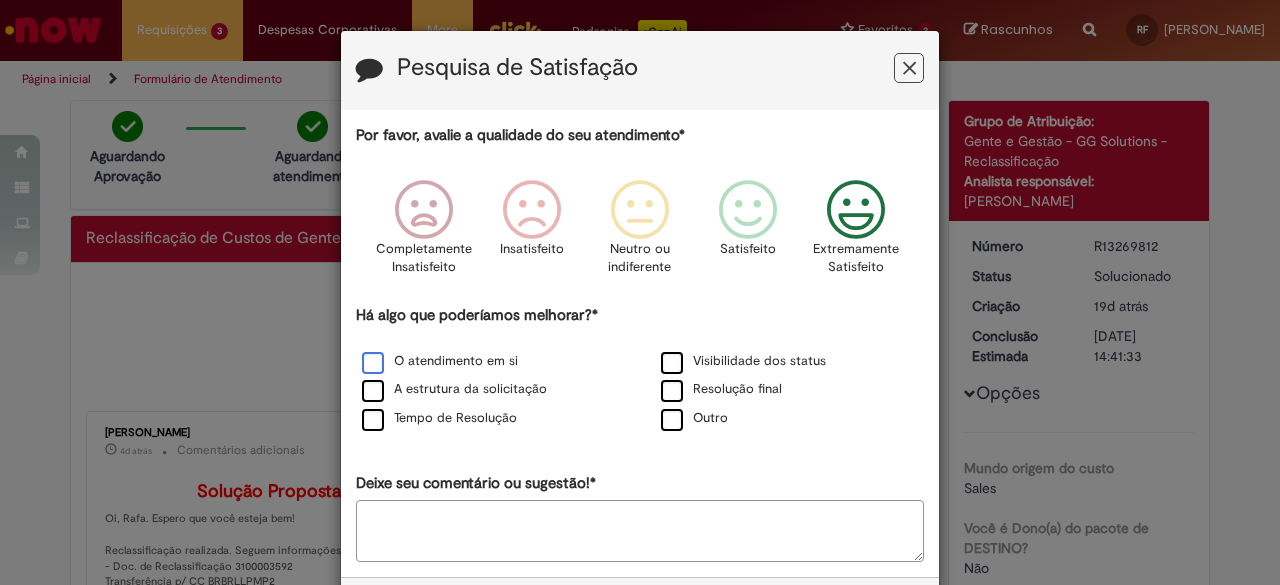 click on "O atendimento em si" at bounding box center (440, 361) 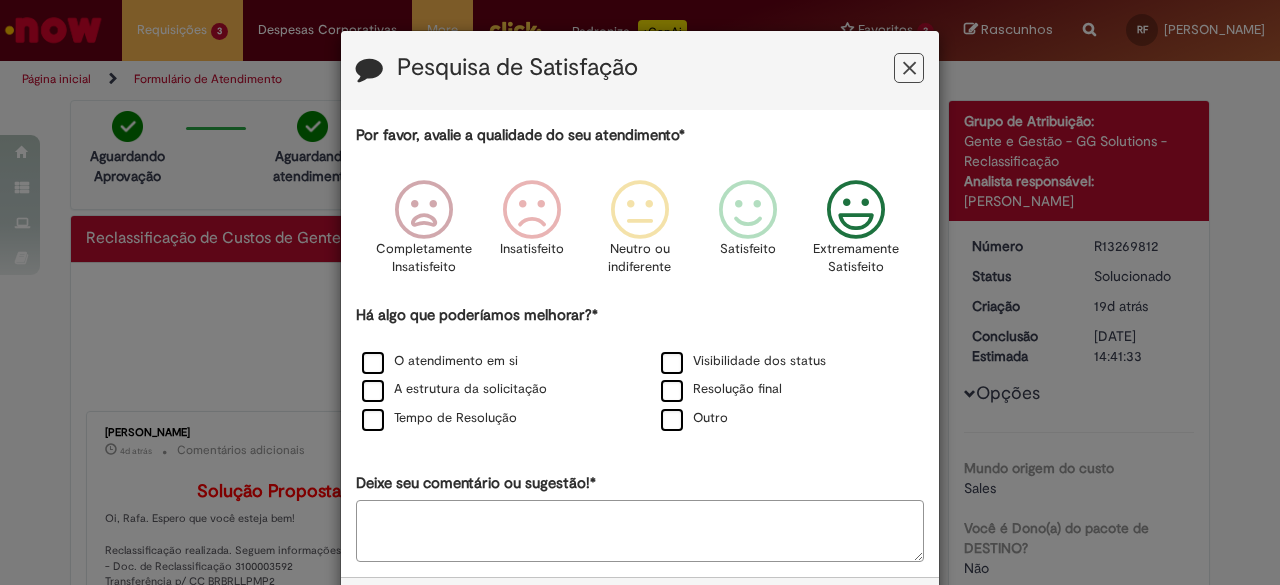 drag, startPoint x: 460, startPoint y: 395, endPoint x: 466, endPoint y: 404, distance: 10.816654 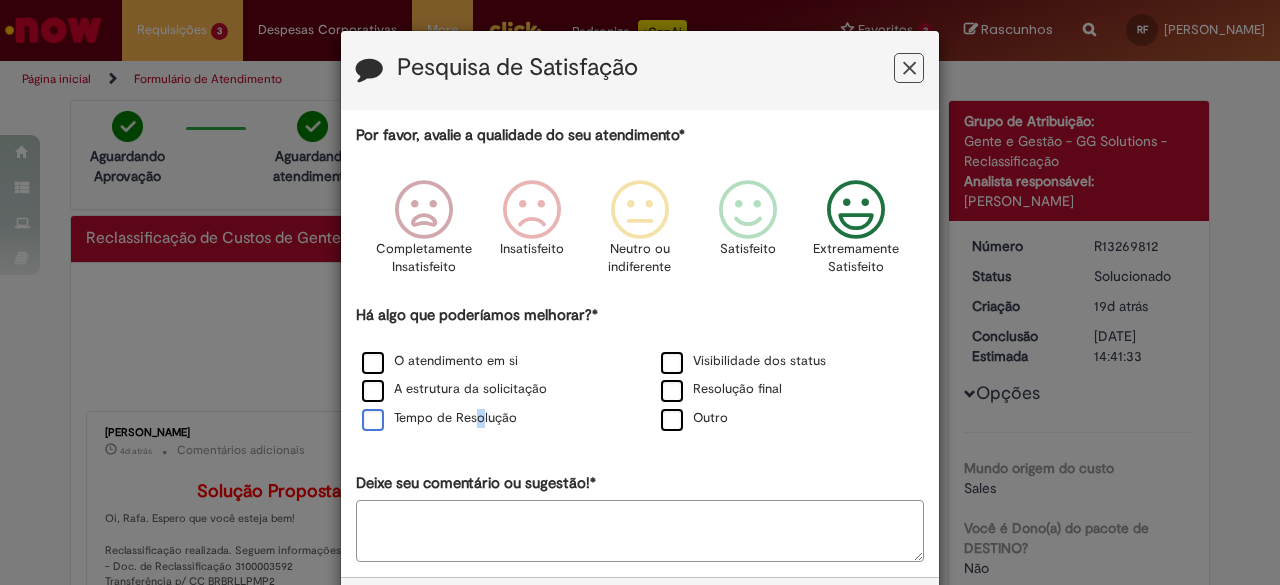 click on "Tempo de Resolução" at bounding box center [439, 418] 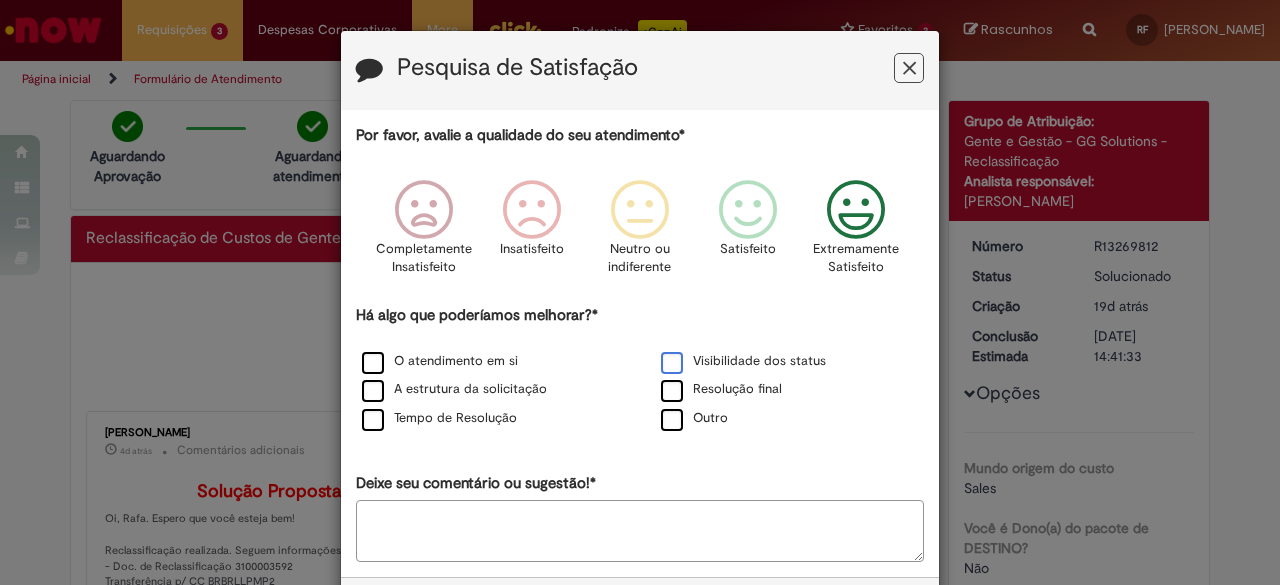 click on "Visibilidade dos status" at bounding box center [743, 361] 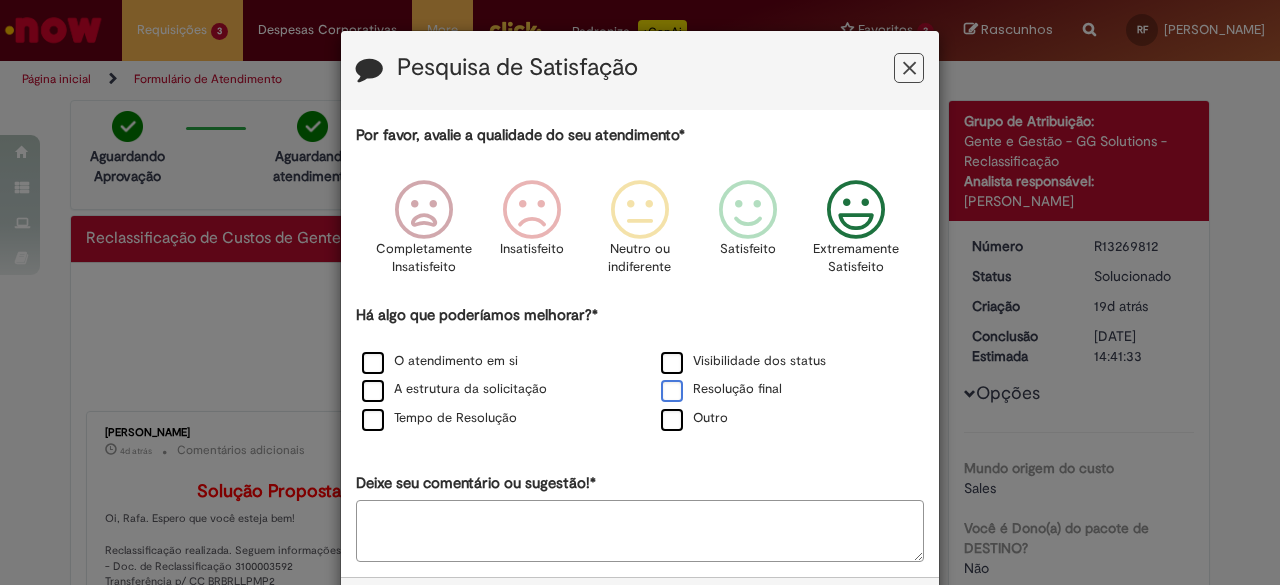 drag, startPoint x: 732, startPoint y: 391, endPoint x: 564, endPoint y: 430, distance: 172.46739 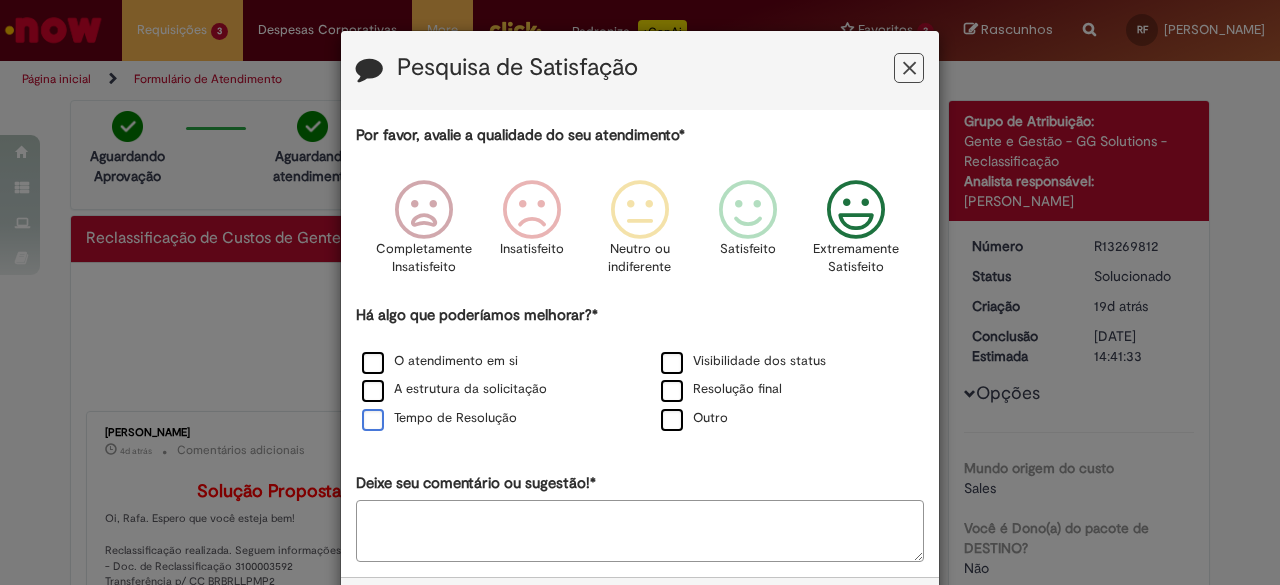 click on "Tempo de Resolução" at bounding box center (439, 418) 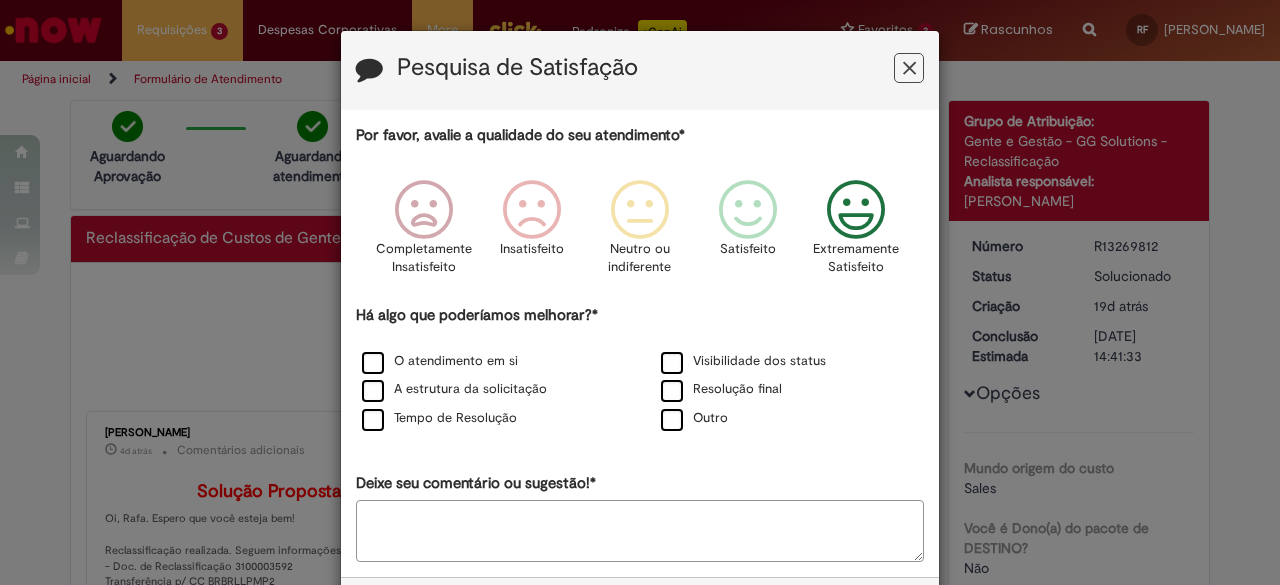 scroll, scrollTop: 85, scrollLeft: 0, axis: vertical 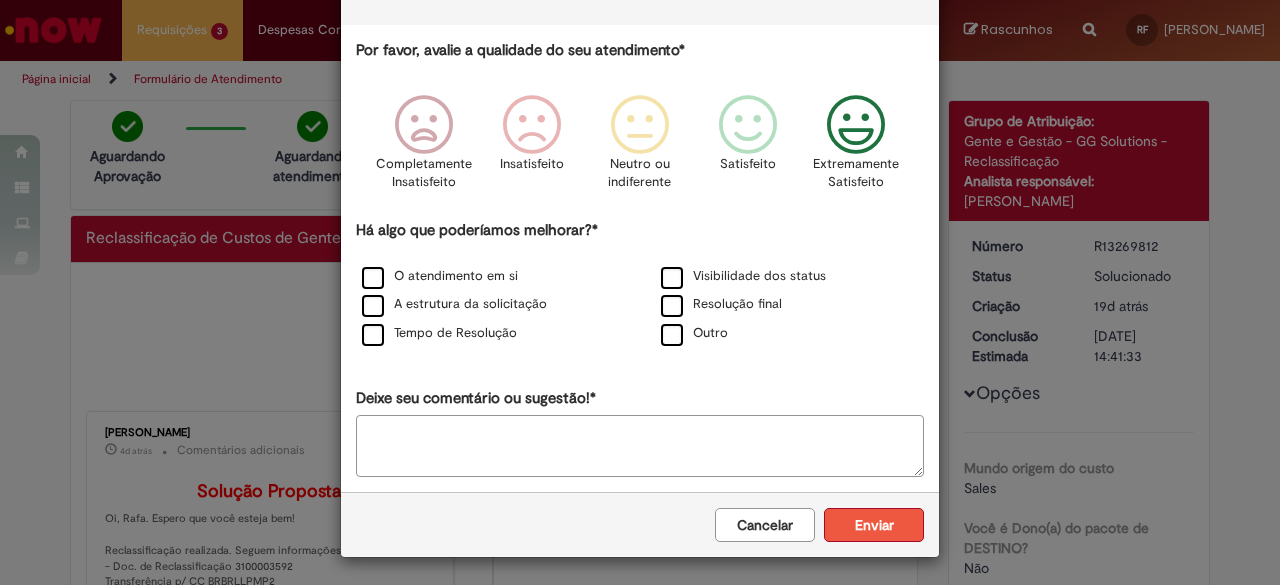 click on "Enviar" at bounding box center [874, 525] 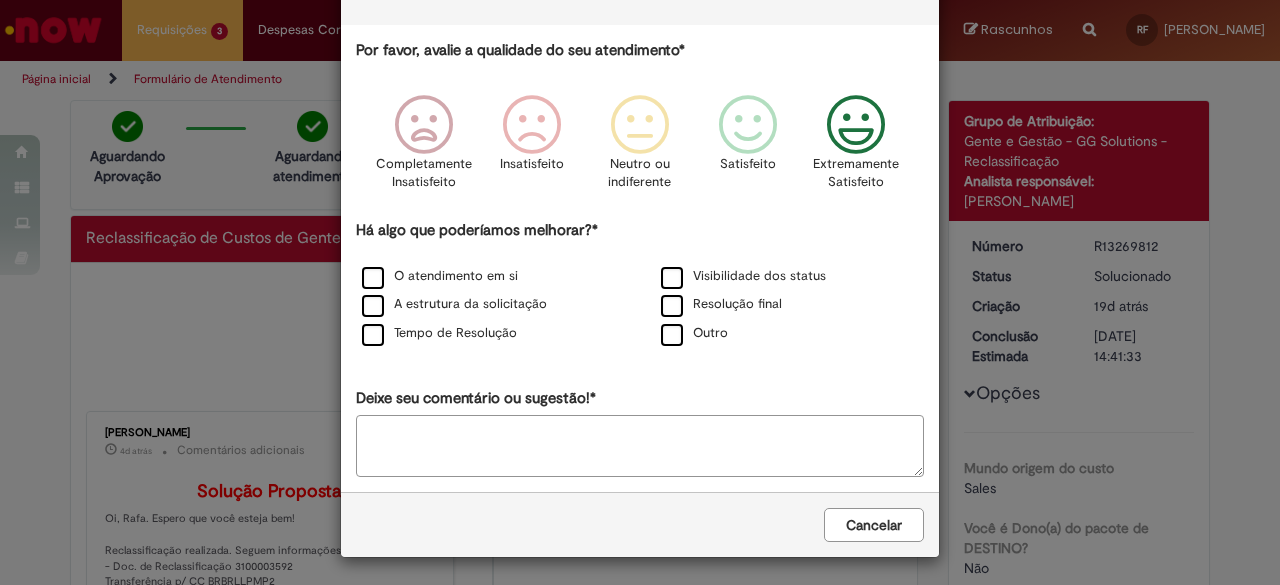 scroll, scrollTop: 0, scrollLeft: 0, axis: both 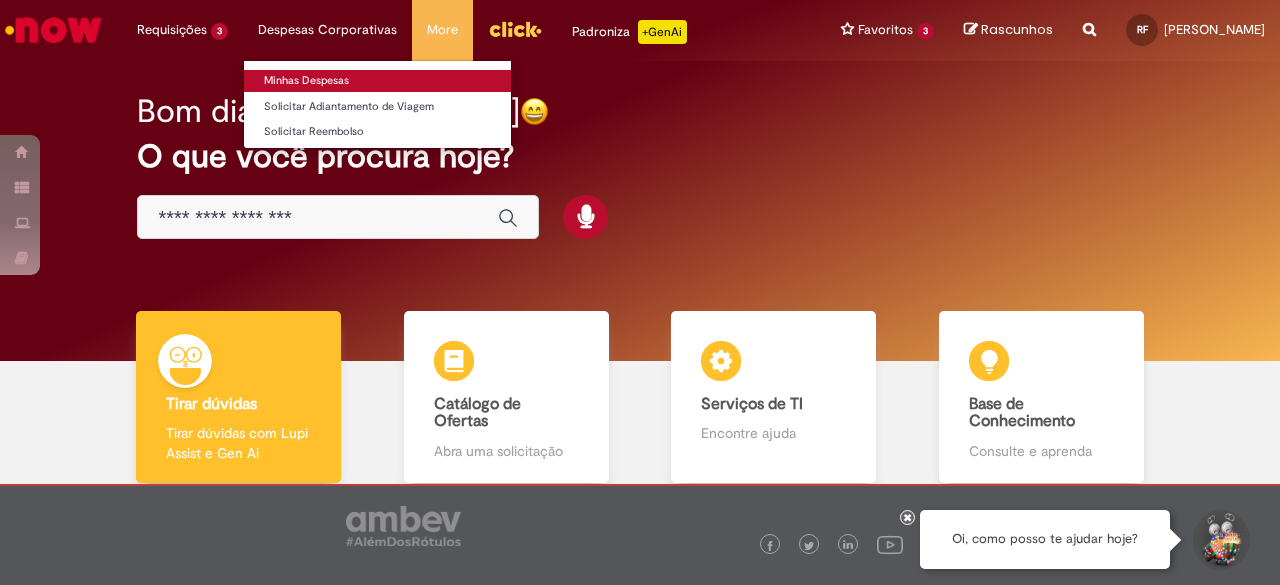 click on "Minhas Despesas" at bounding box center (377, 81) 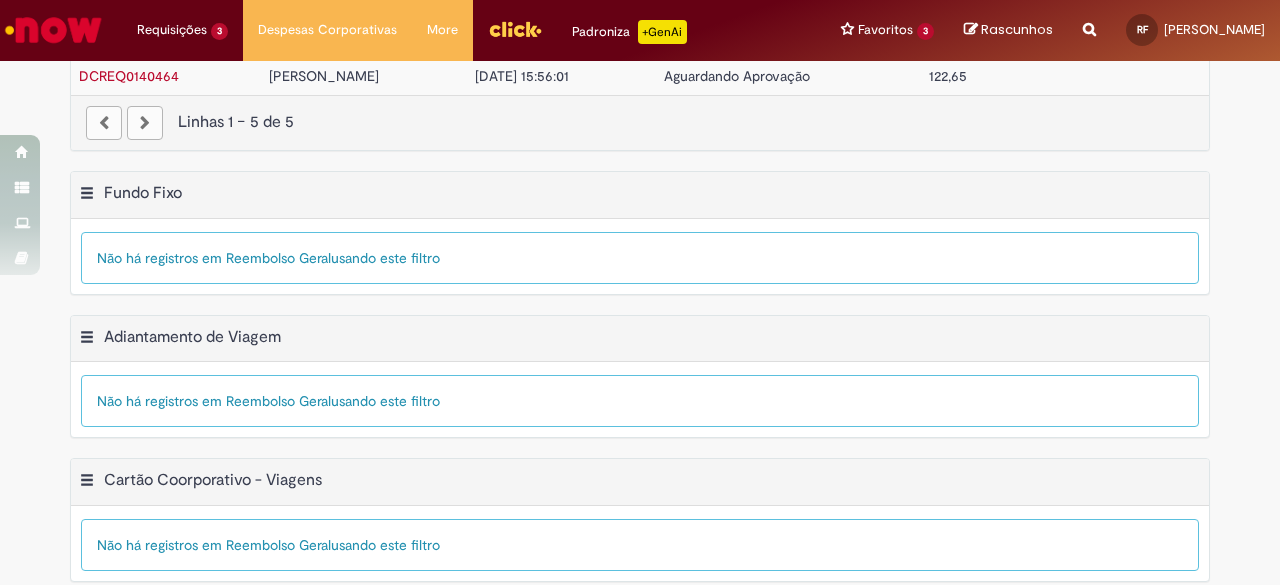 scroll, scrollTop: 0, scrollLeft: 0, axis: both 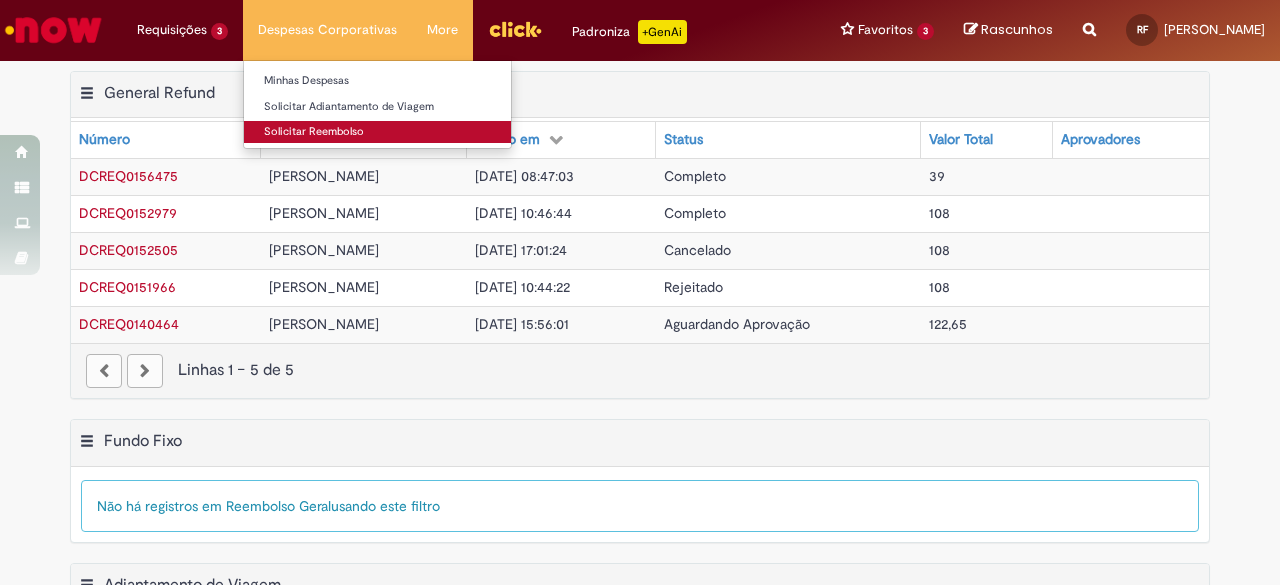click on "Solicitar Reembolso" at bounding box center (377, 132) 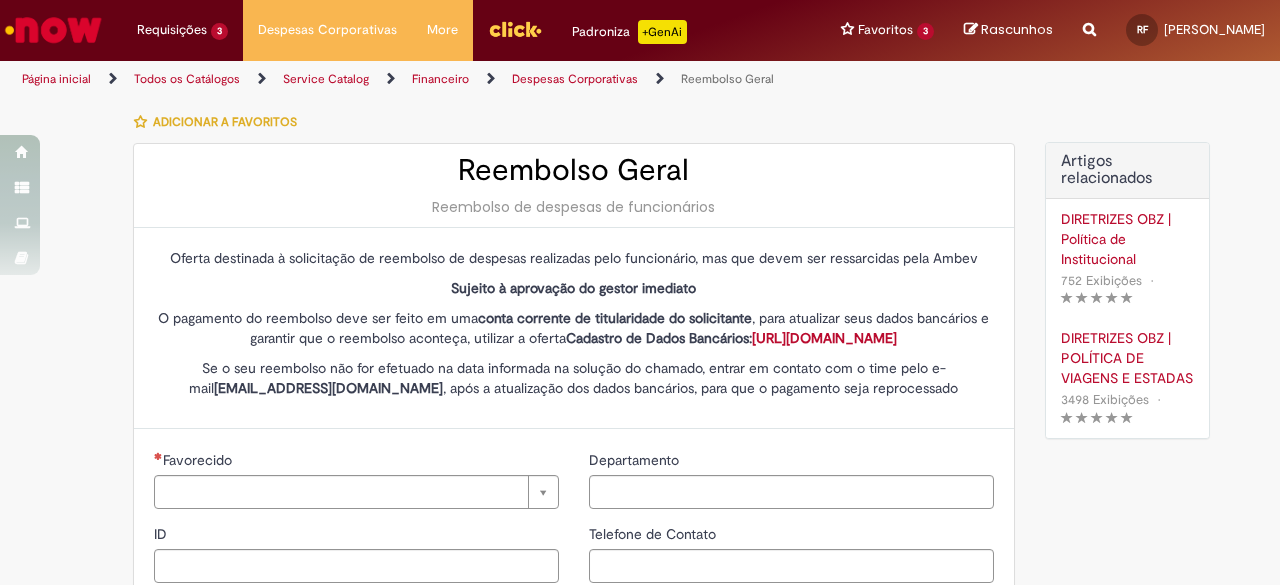 type on "********" 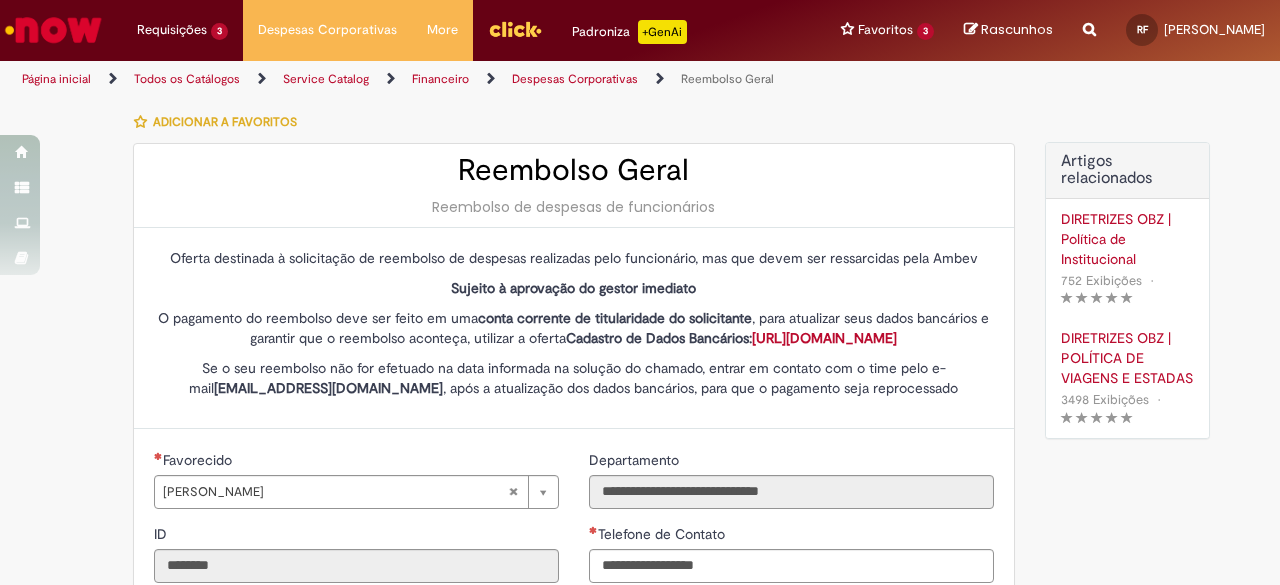 type on "**********" 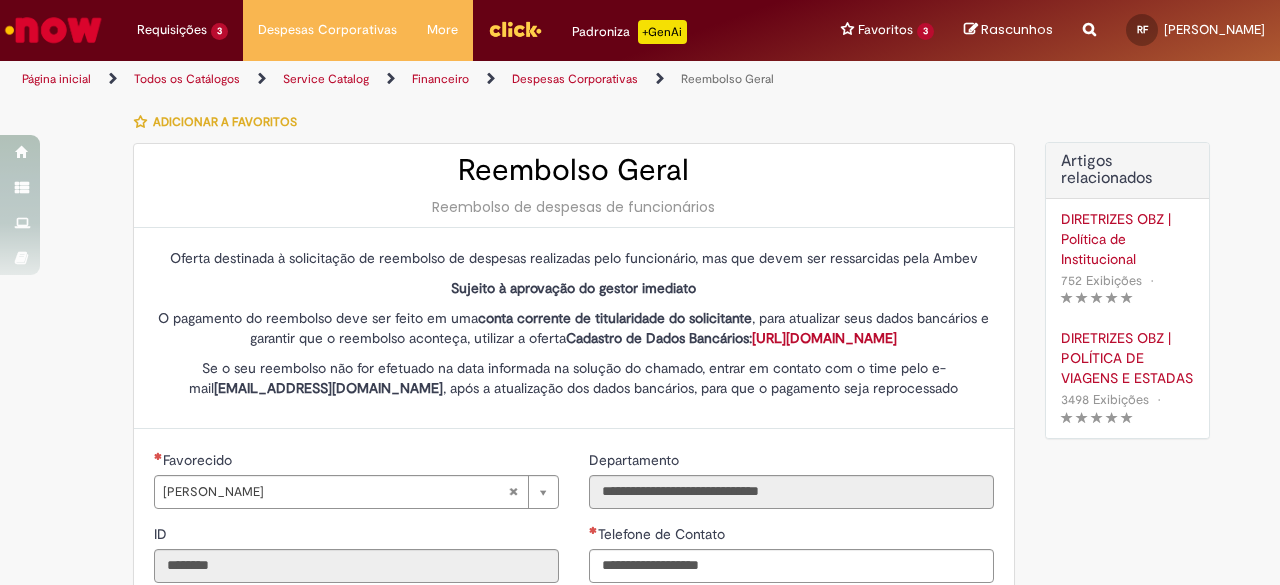 type on "**********" 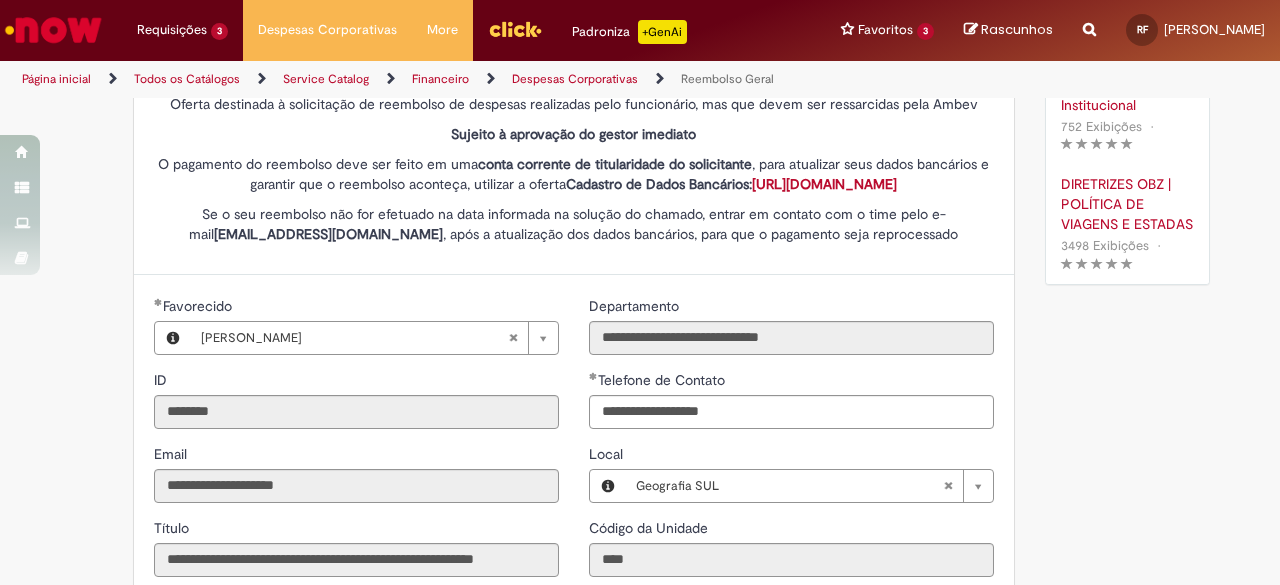 scroll, scrollTop: 458, scrollLeft: 0, axis: vertical 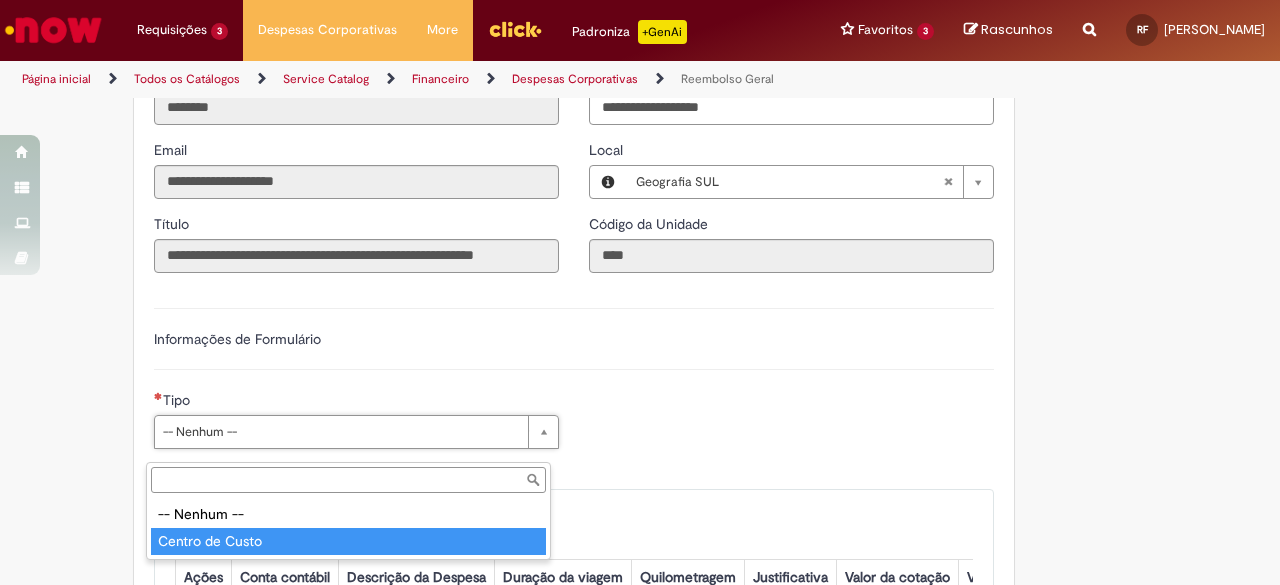 type on "**********" 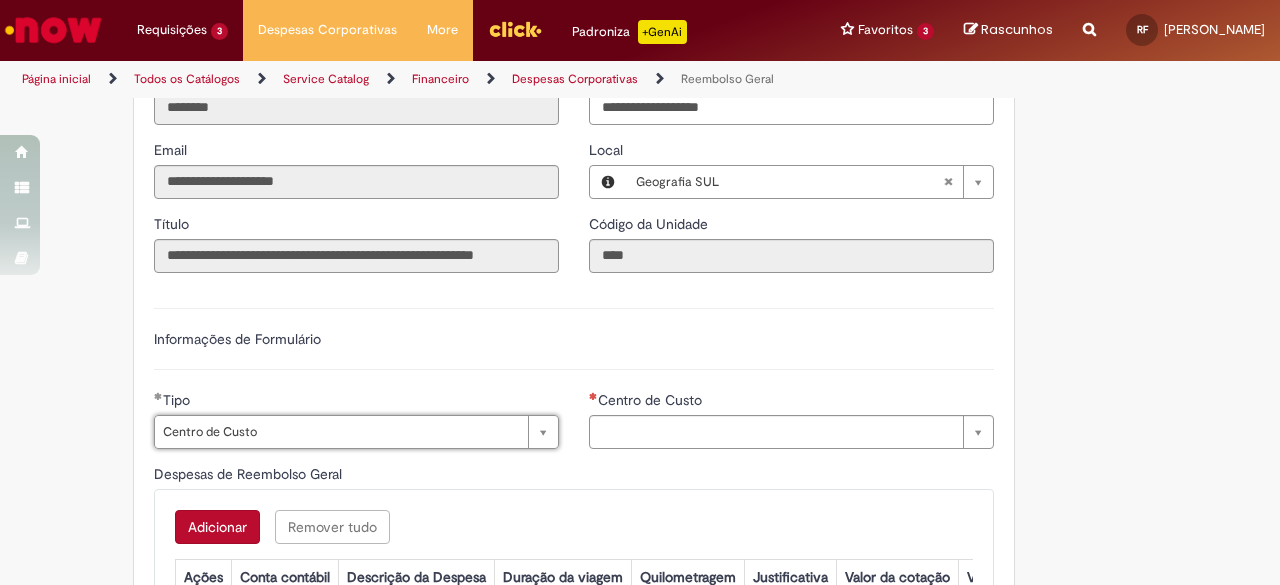 type on "**********" 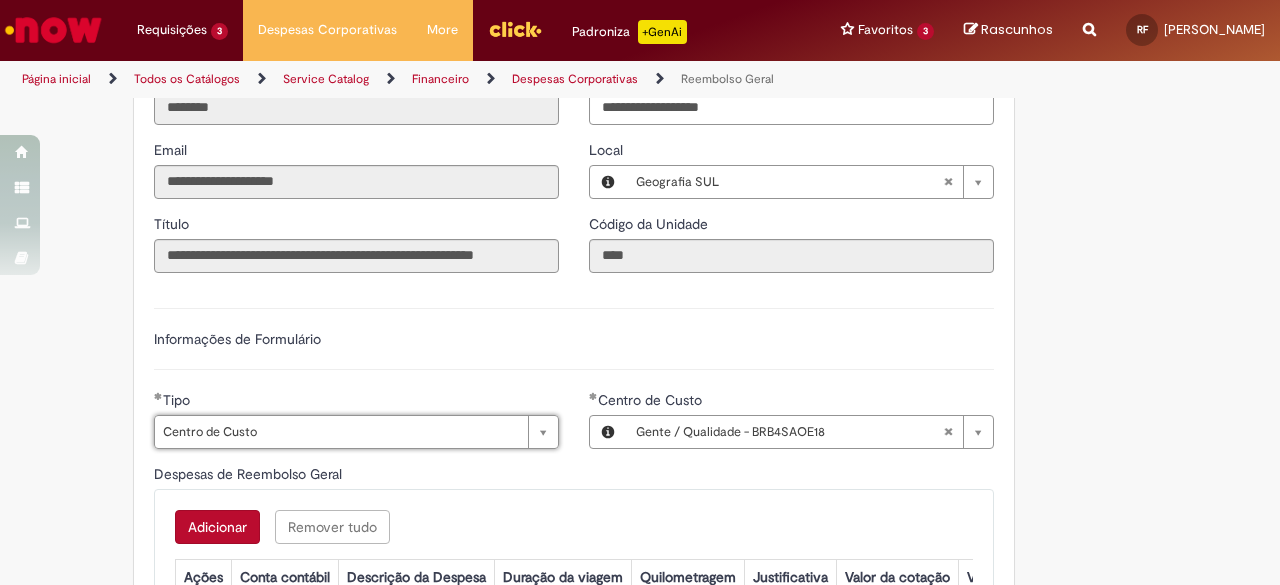 type 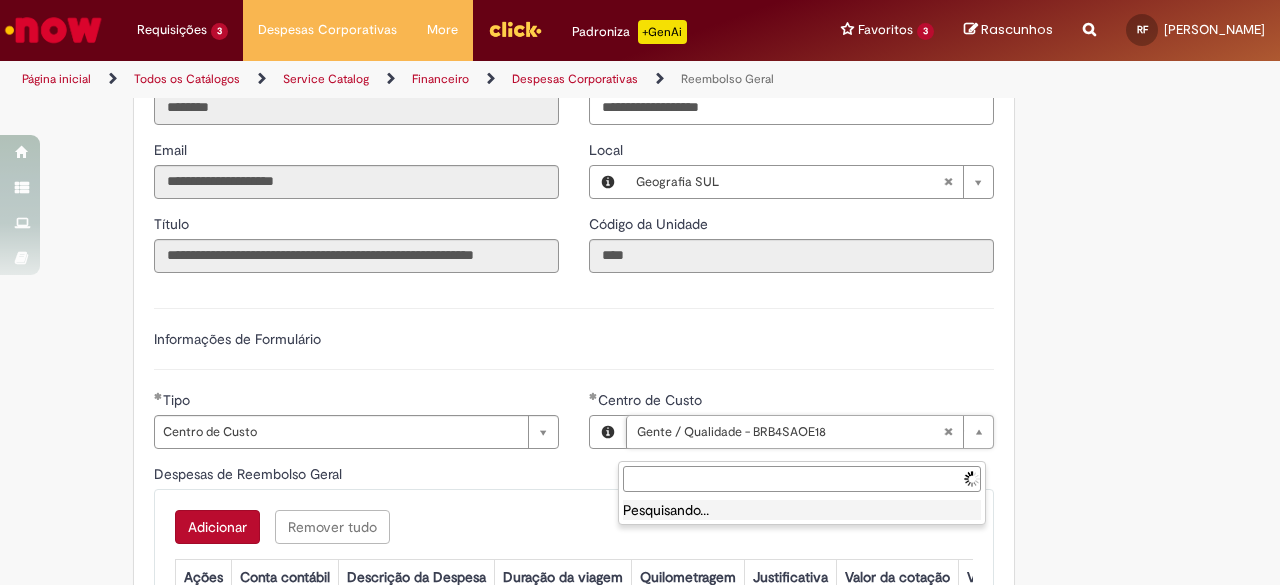 drag, startPoint x: 829, startPoint y: 453, endPoint x: 754, endPoint y: 463, distance: 75.66373 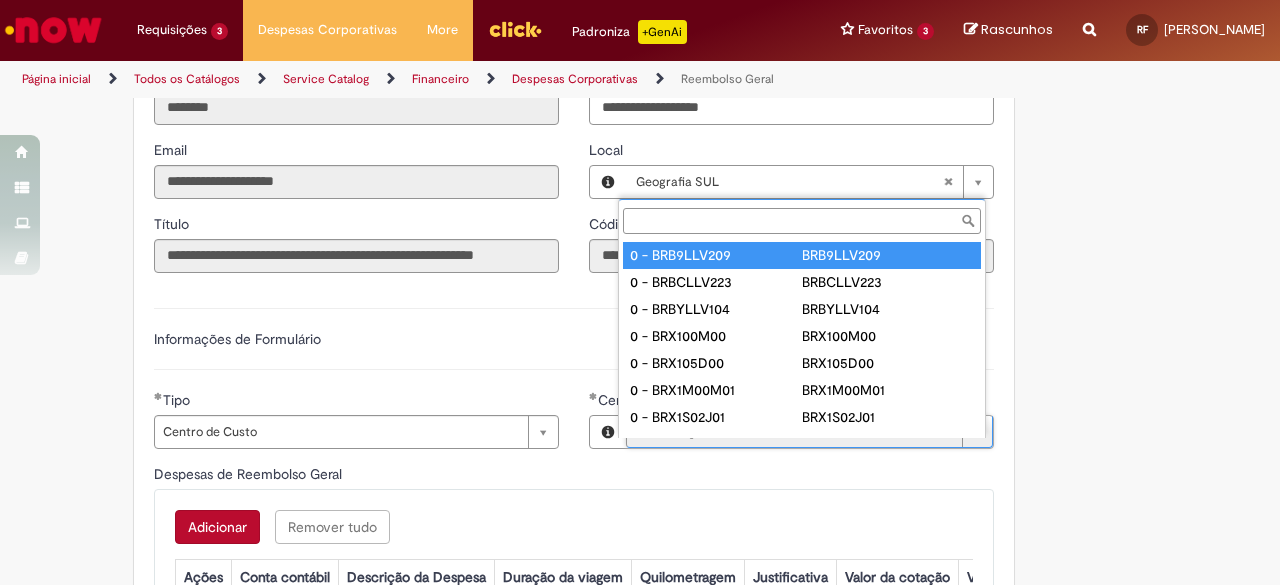 type on "**********" 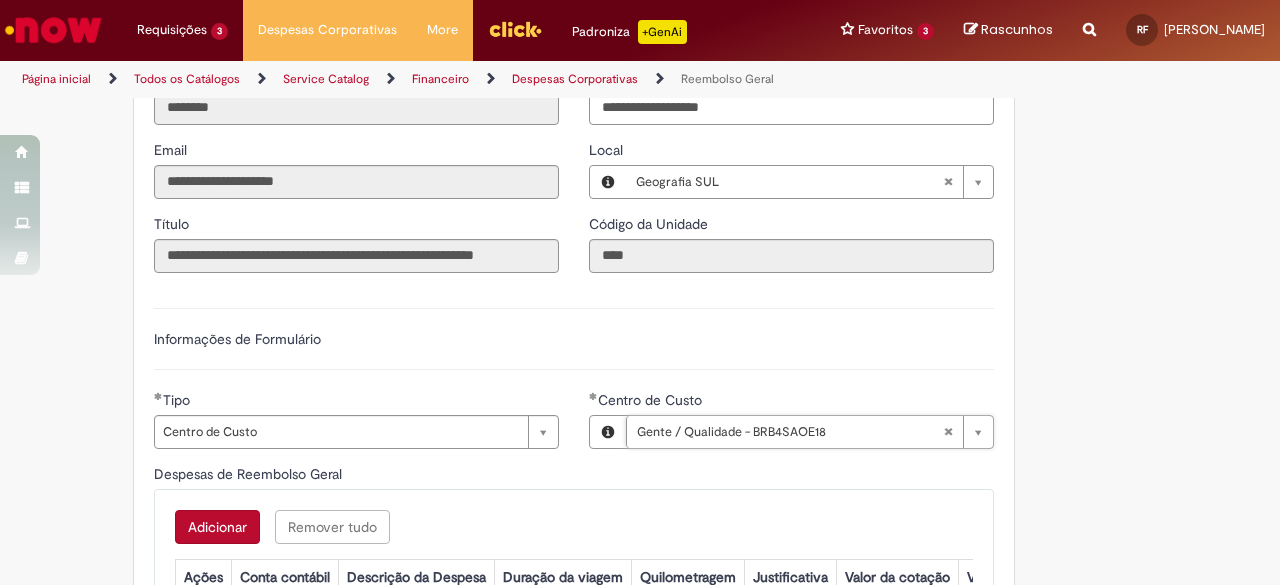 scroll, scrollTop: 0, scrollLeft: 0, axis: both 